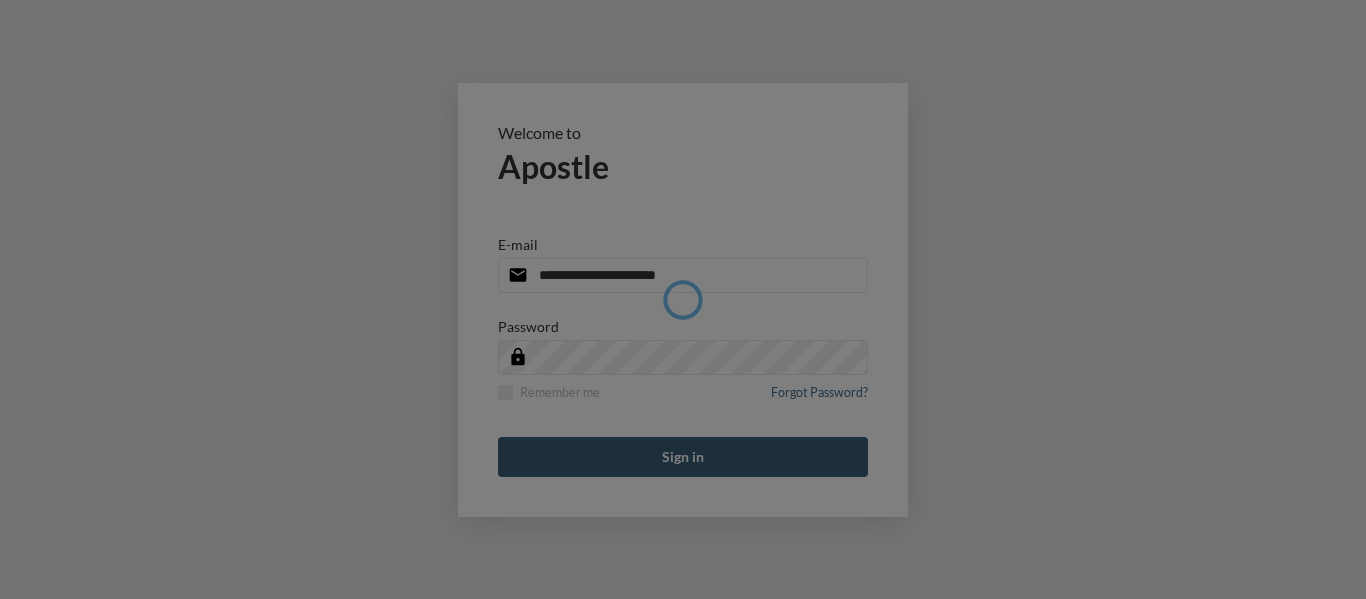 scroll, scrollTop: 0, scrollLeft: 0, axis: both 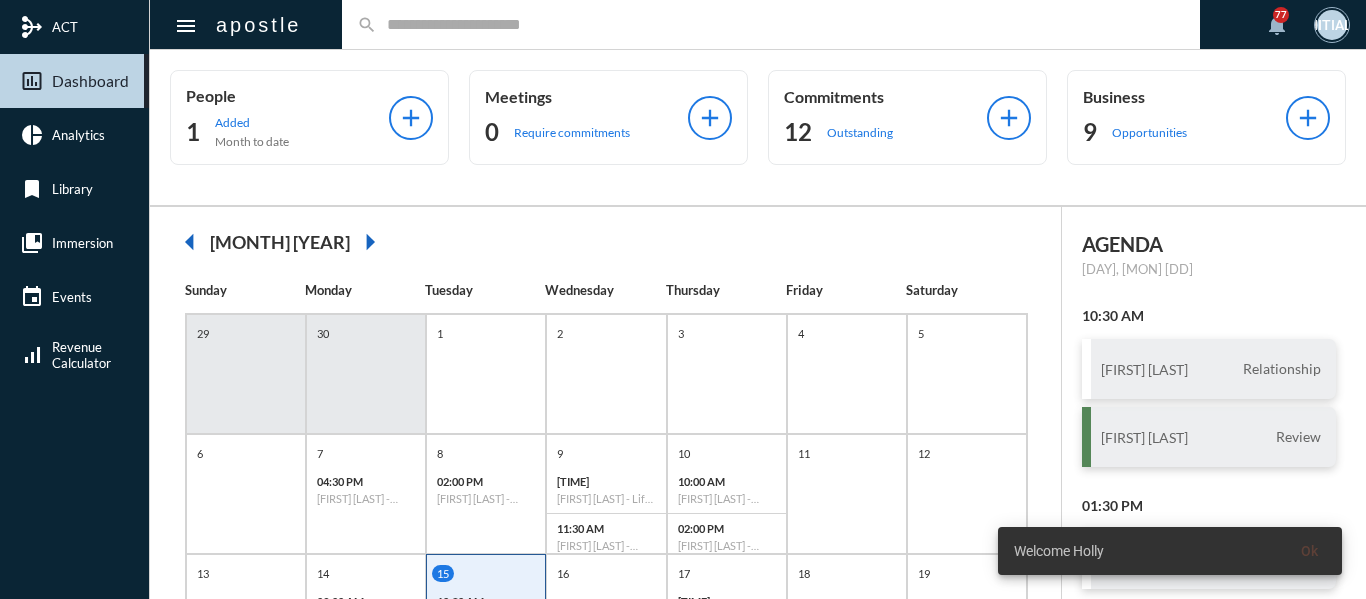 click 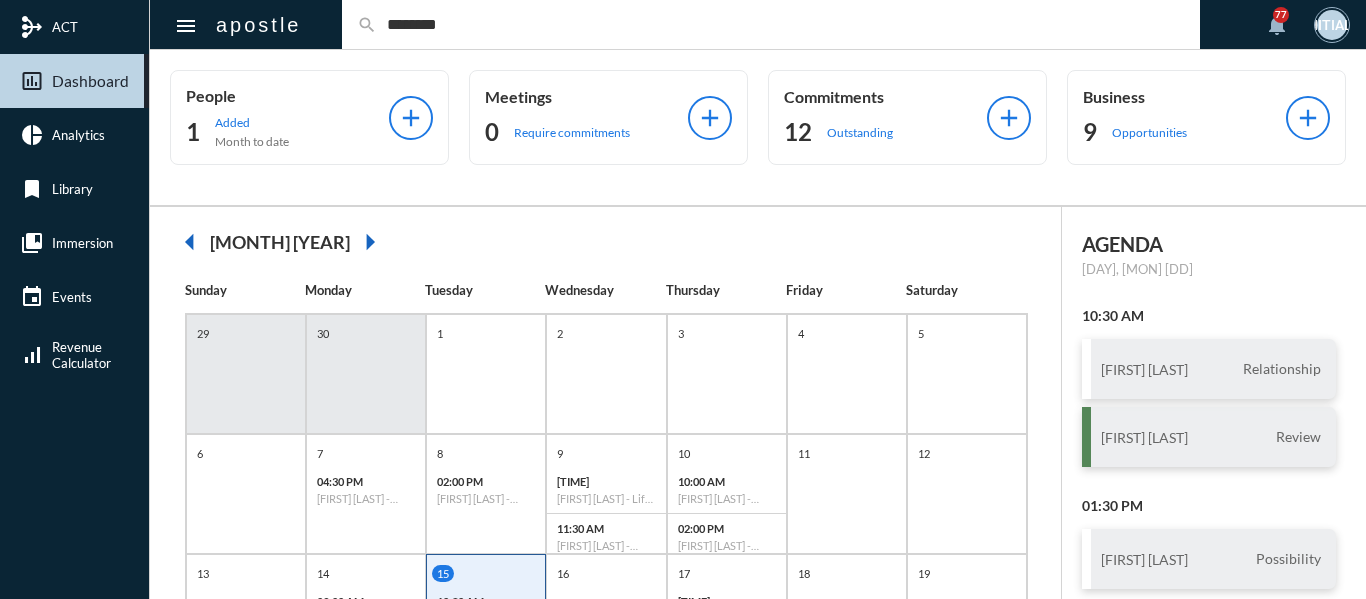 type on "********" 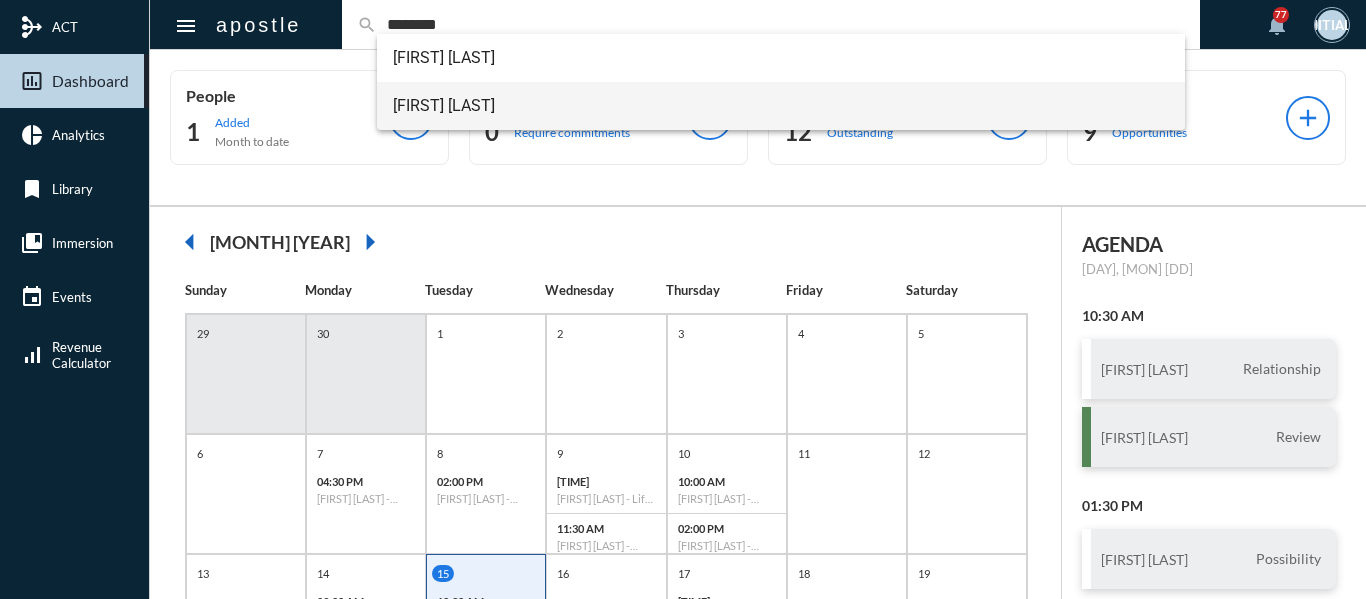 click on "[FIRST] [LAST]" at bounding box center [781, 106] 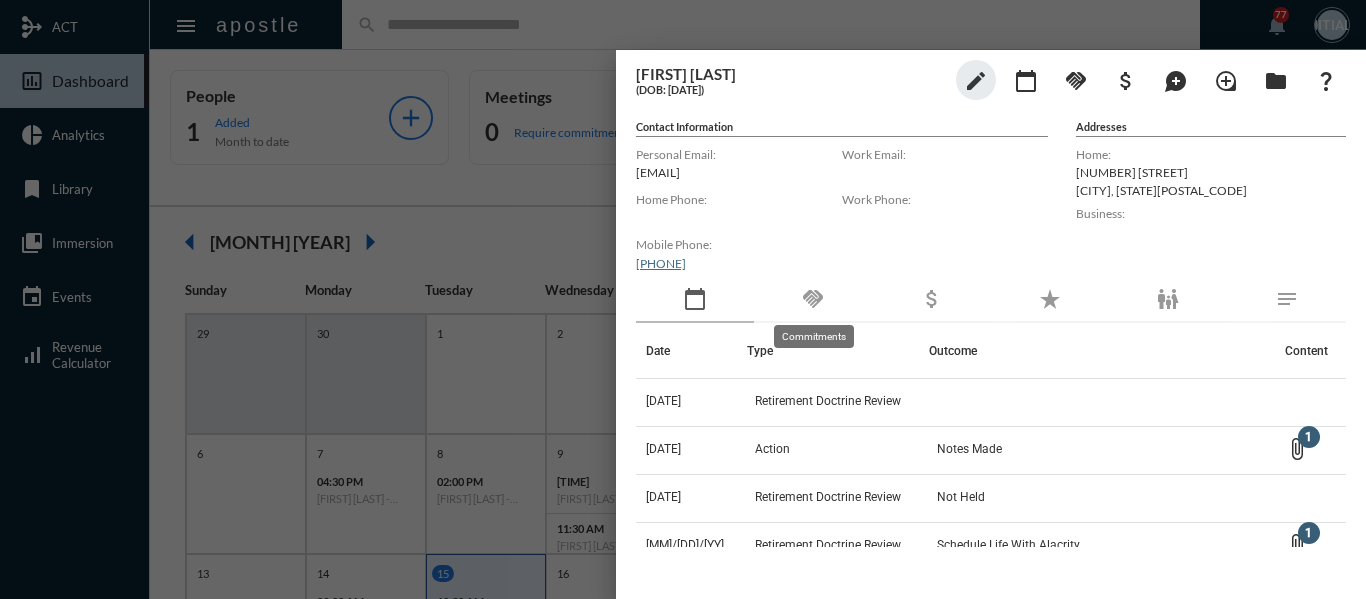 click on "handshake" 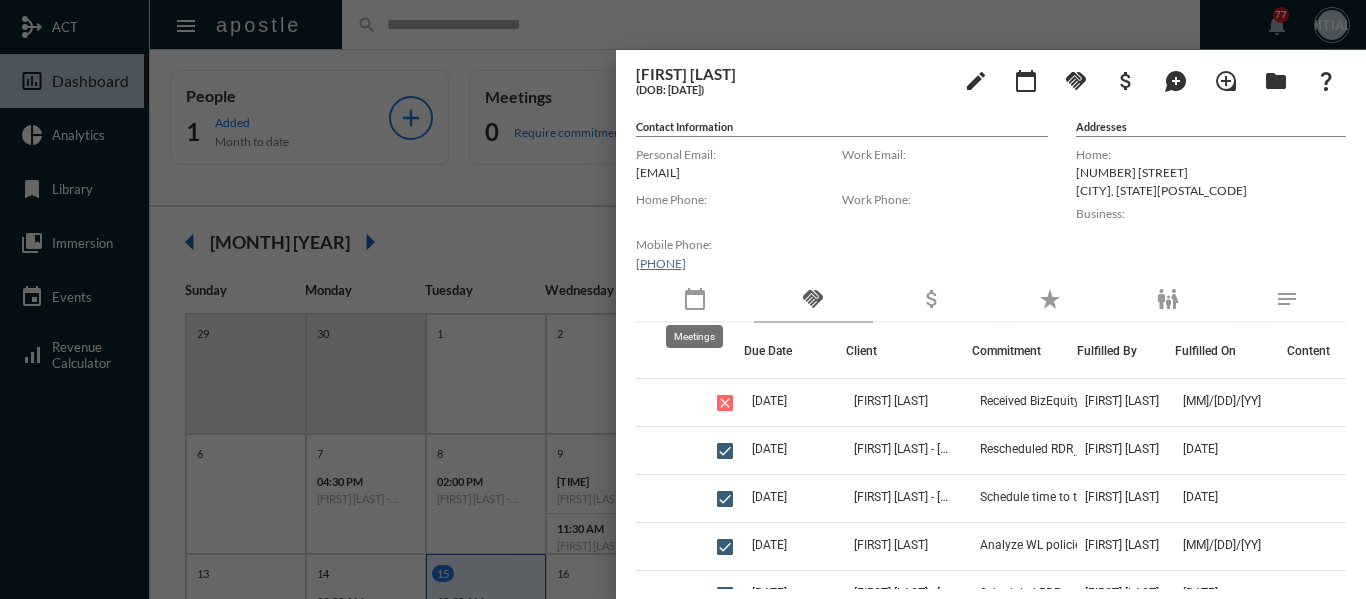 click on "calendar_today" 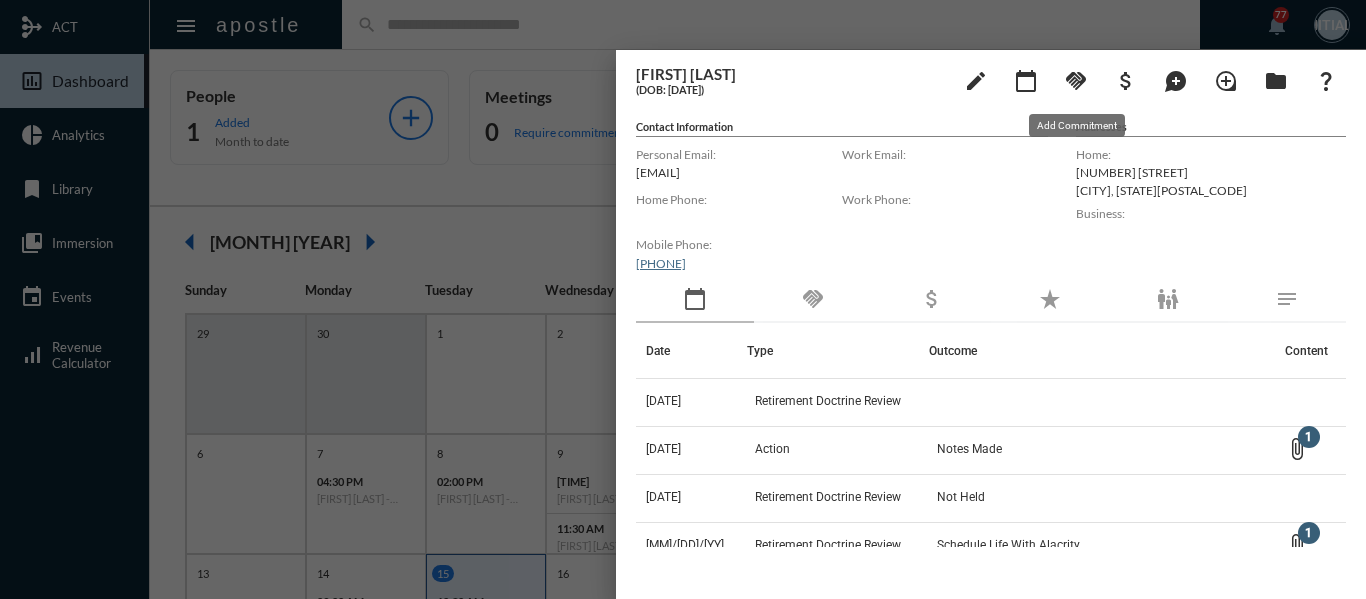 click on "handshake" 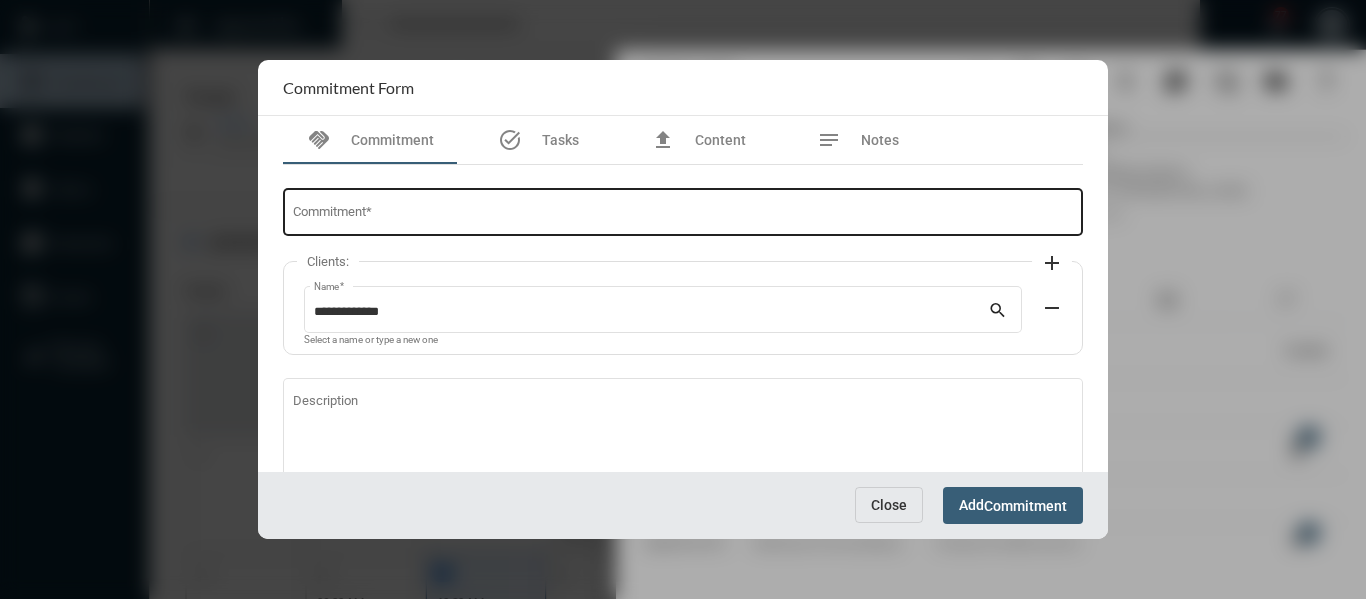 click on "Commitment  *" at bounding box center [683, 215] 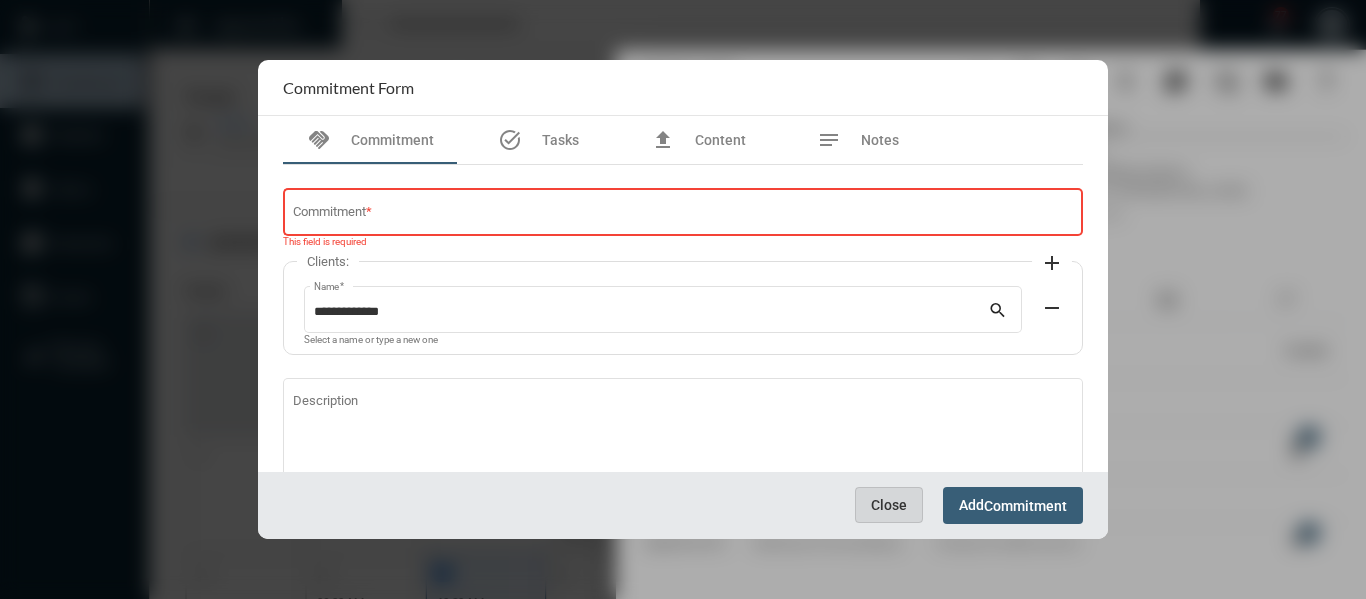 click on "Close" at bounding box center (889, 505) 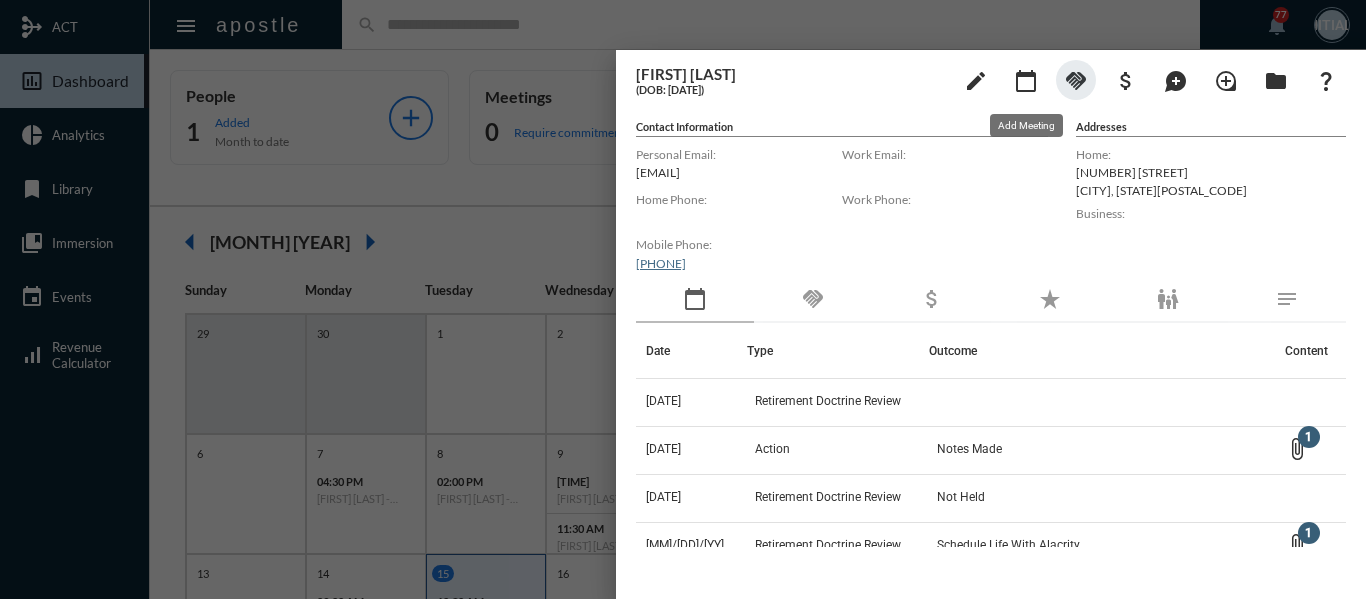click on "calendar_today" 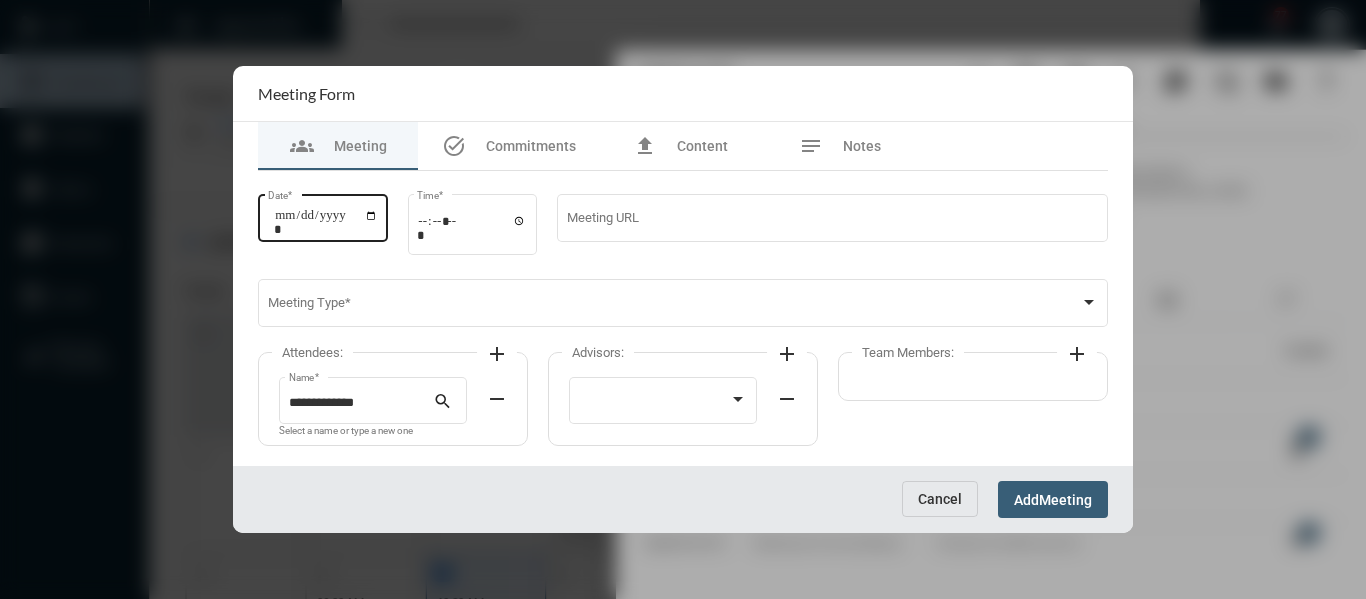 click on "Date  *" at bounding box center (326, 222) 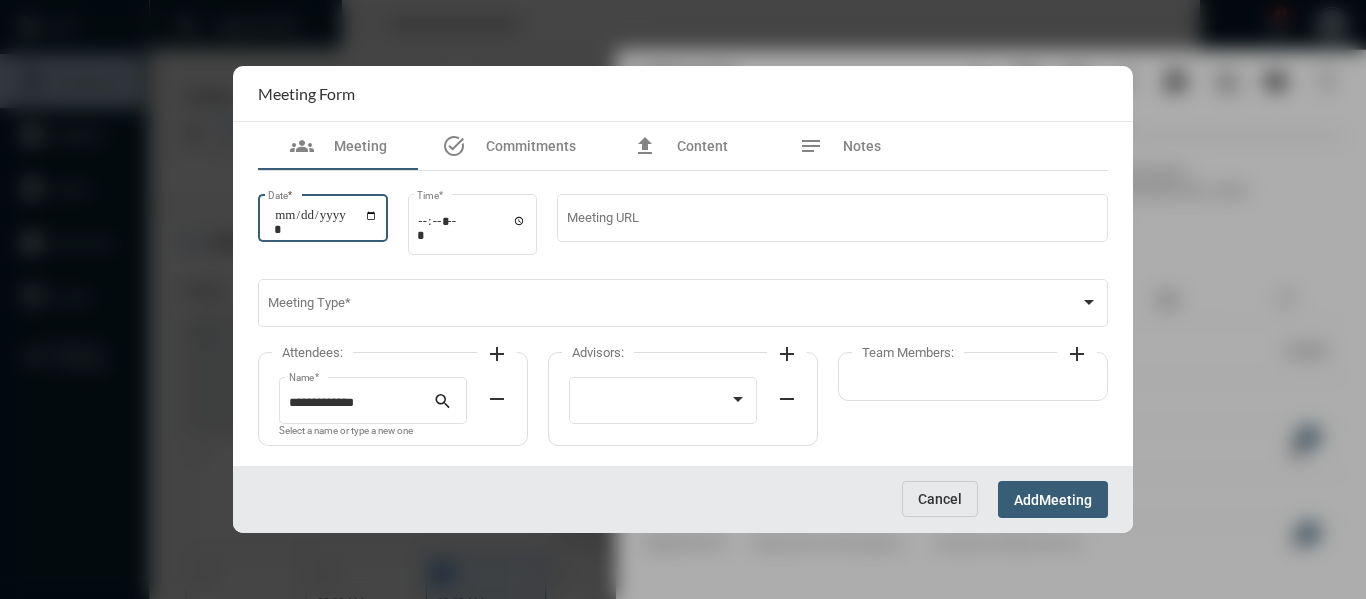 type on "**********" 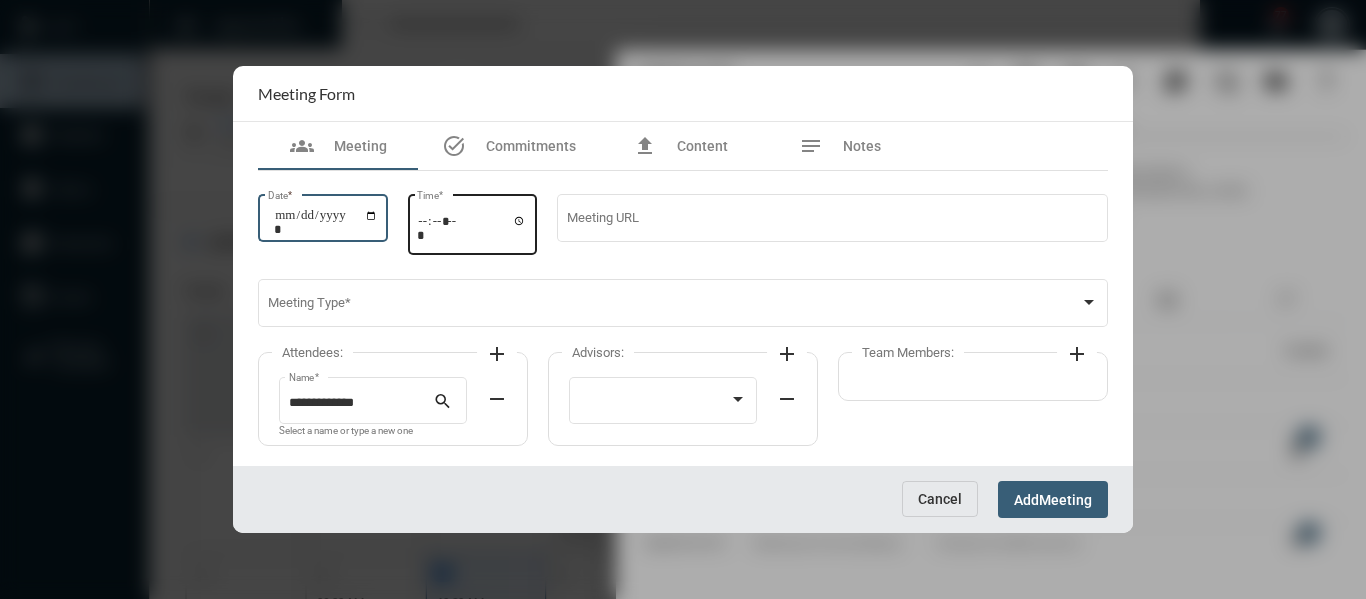 click on "Time  *" at bounding box center (472, 227) 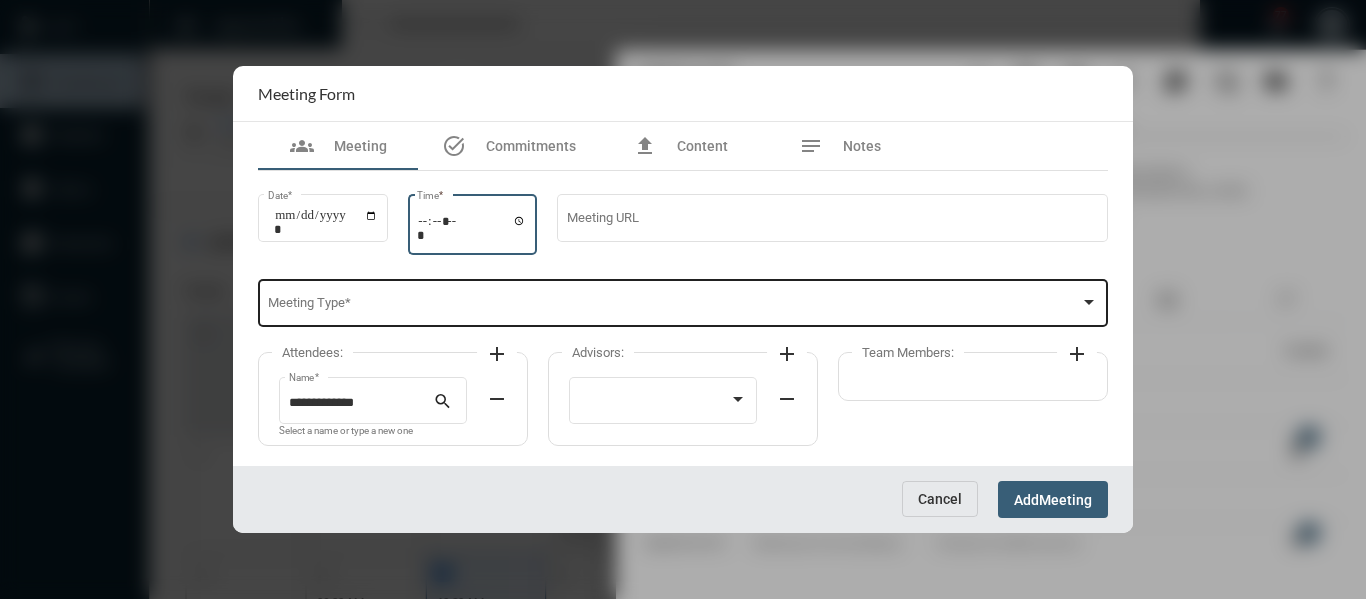 type on "*****" 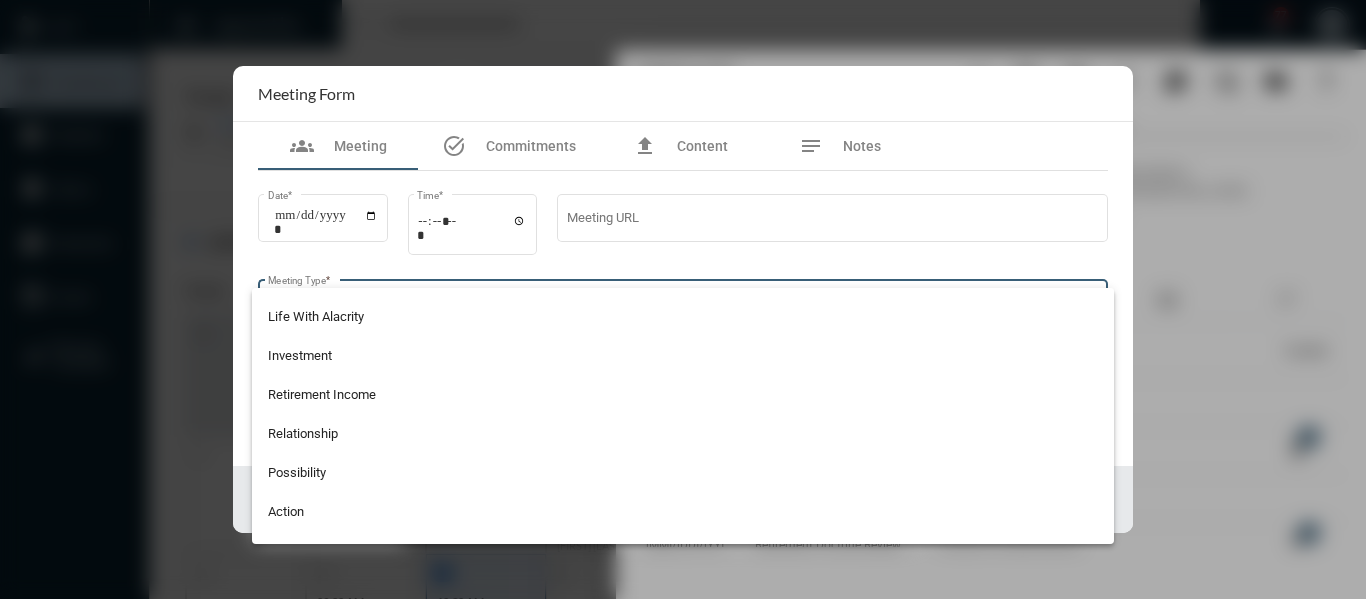 scroll, scrollTop: 400, scrollLeft: 0, axis: vertical 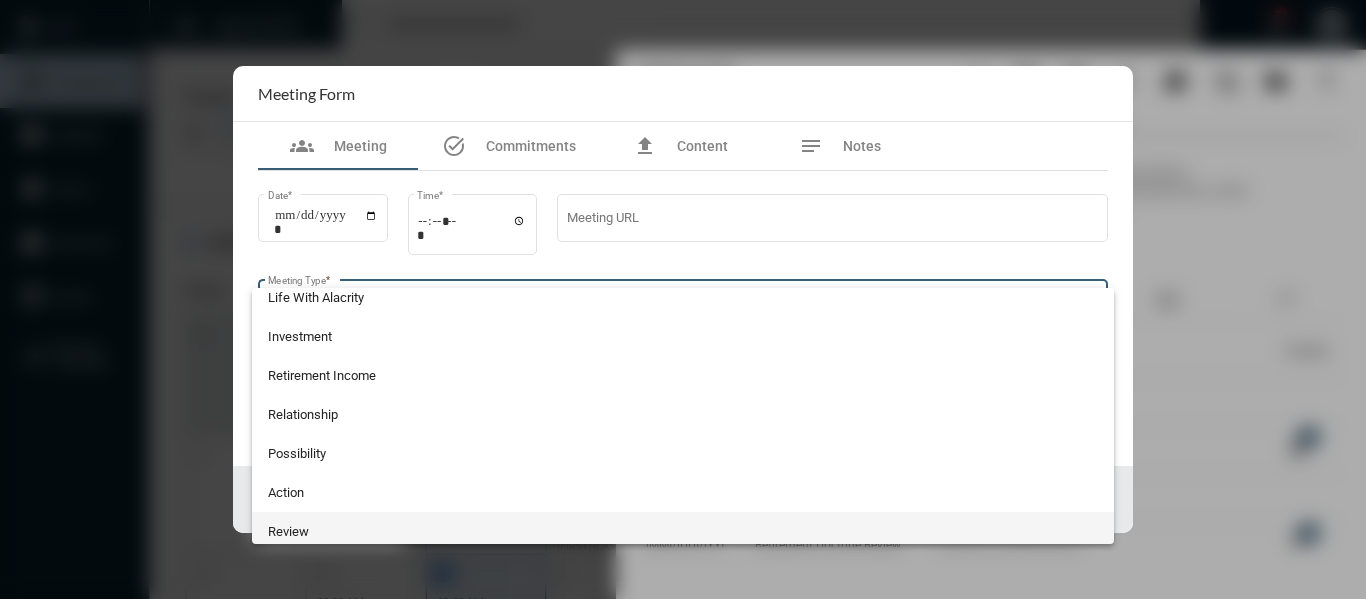 click on "Review" at bounding box center [683, 531] 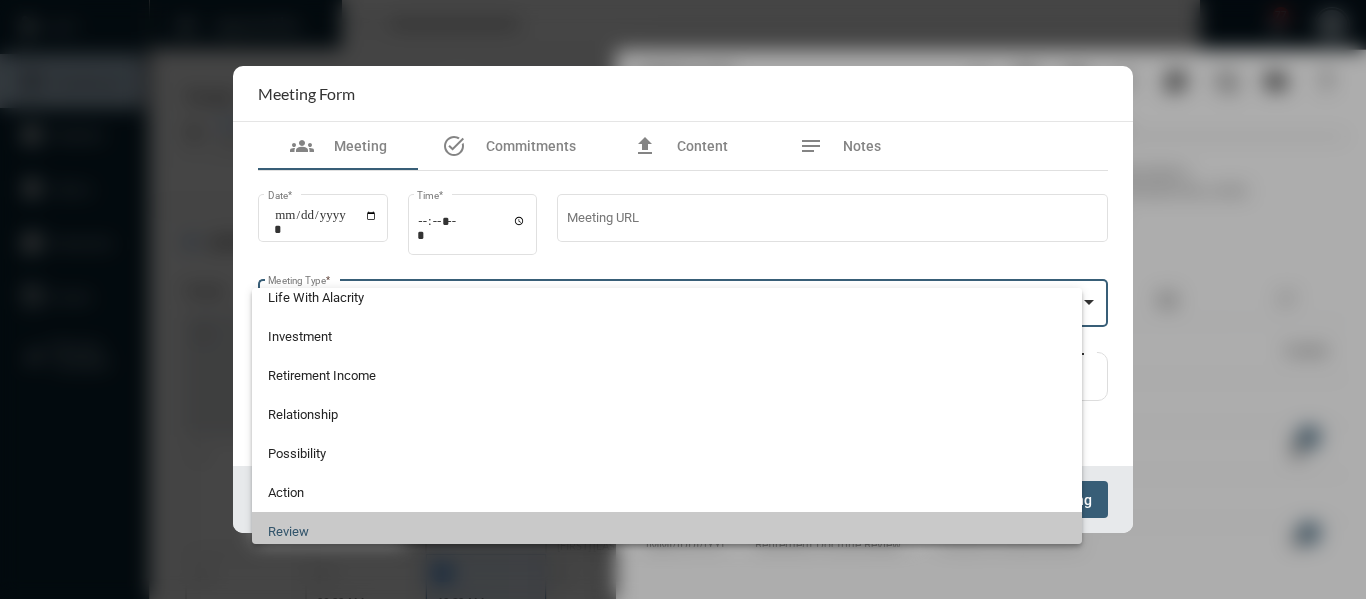 scroll, scrollTop: 407, scrollLeft: 0, axis: vertical 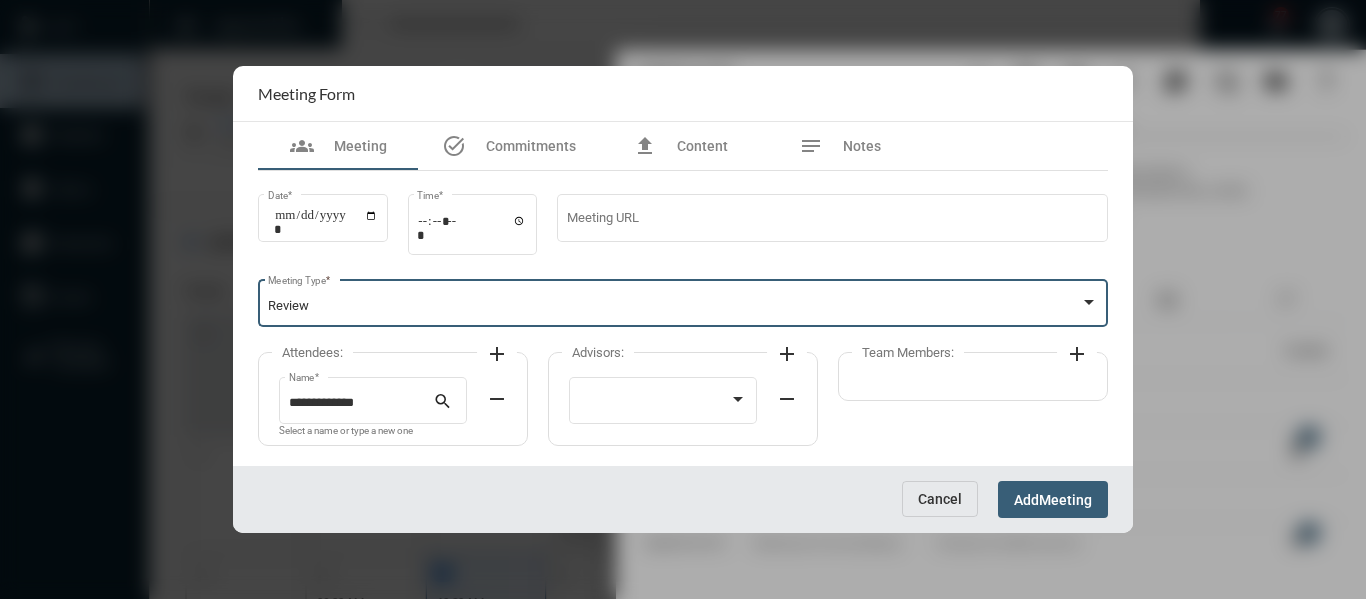 click on "add" at bounding box center [497, 352] 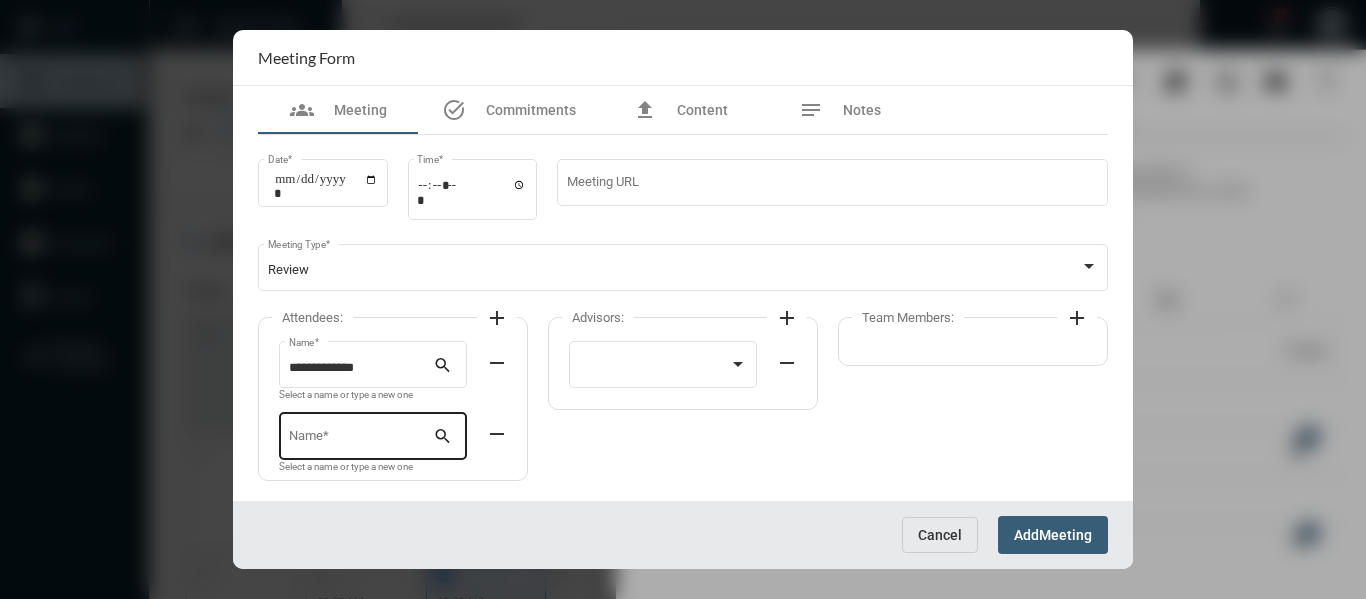 click on "Name  *" at bounding box center (361, 439) 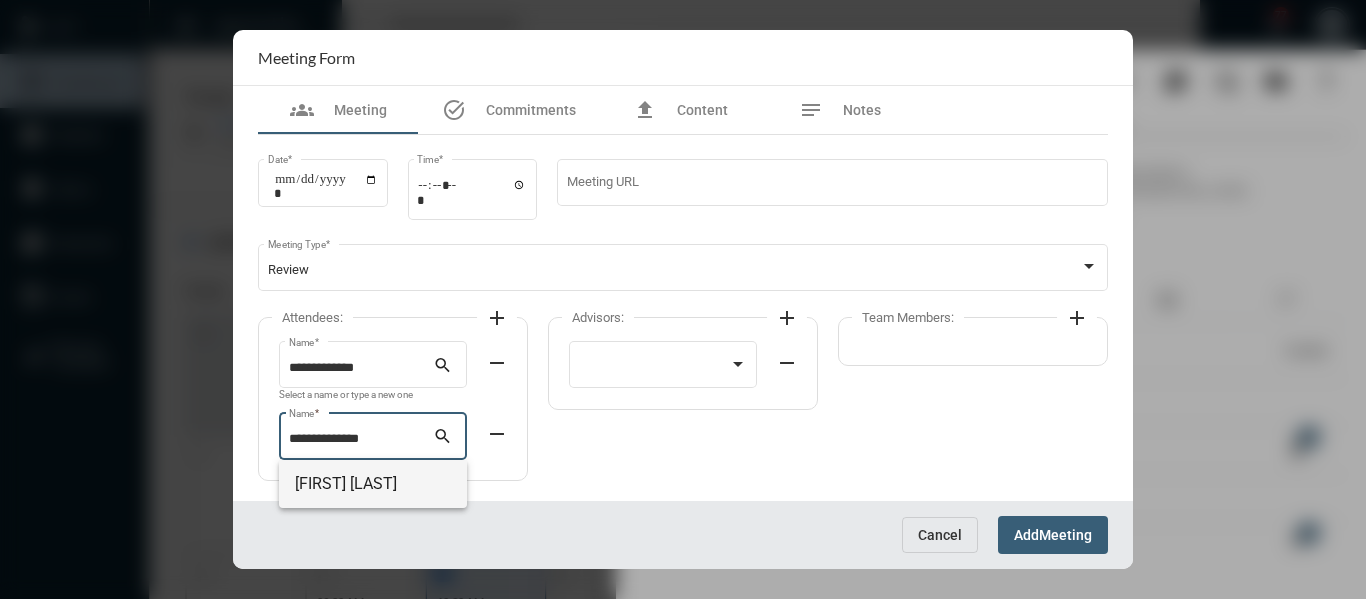 click on "[FIRST] [LAST]" at bounding box center [373, 484] 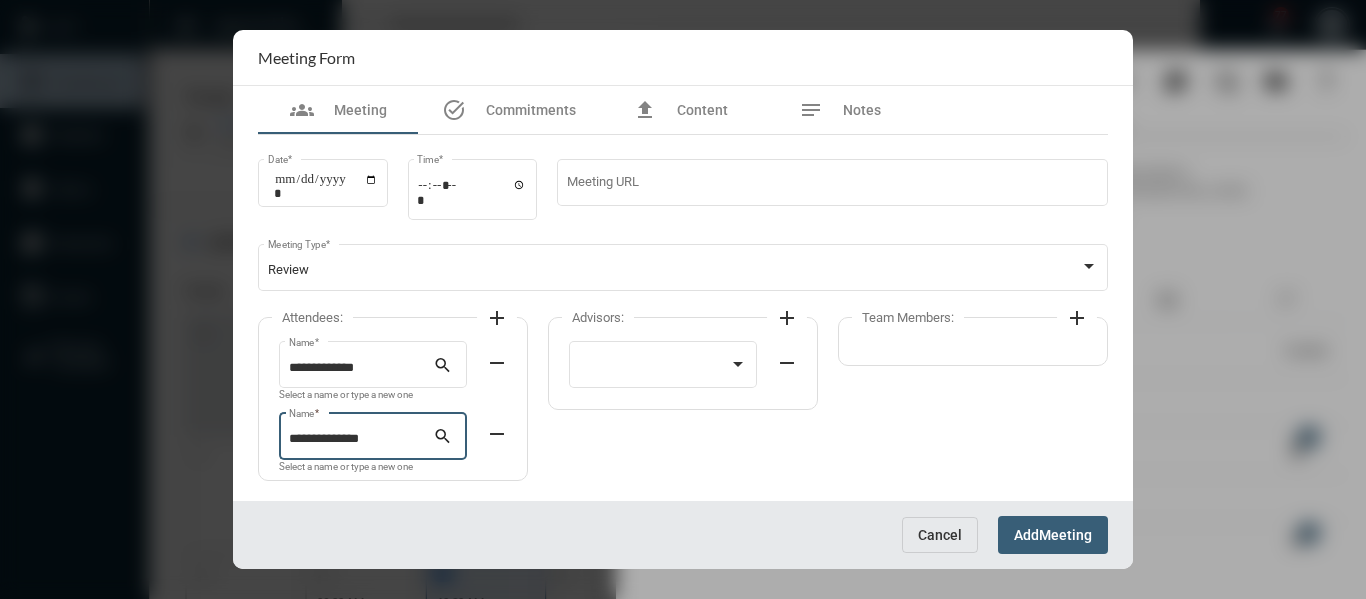 type on "**********" 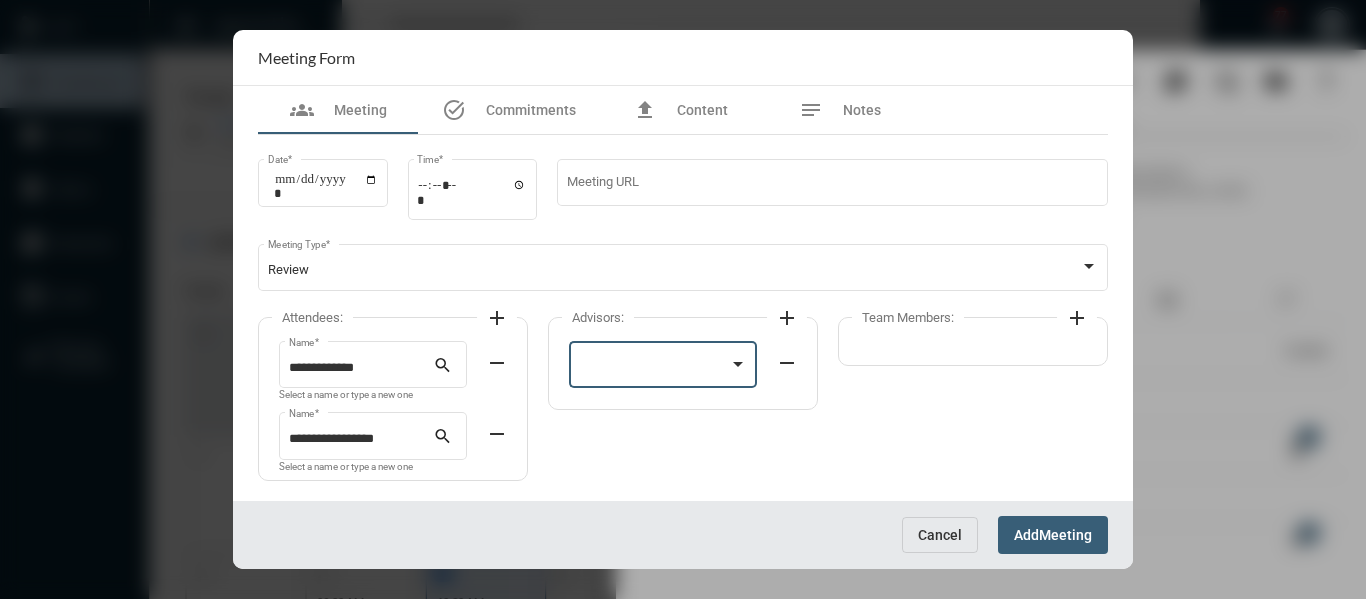 click at bounding box center (654, 368) 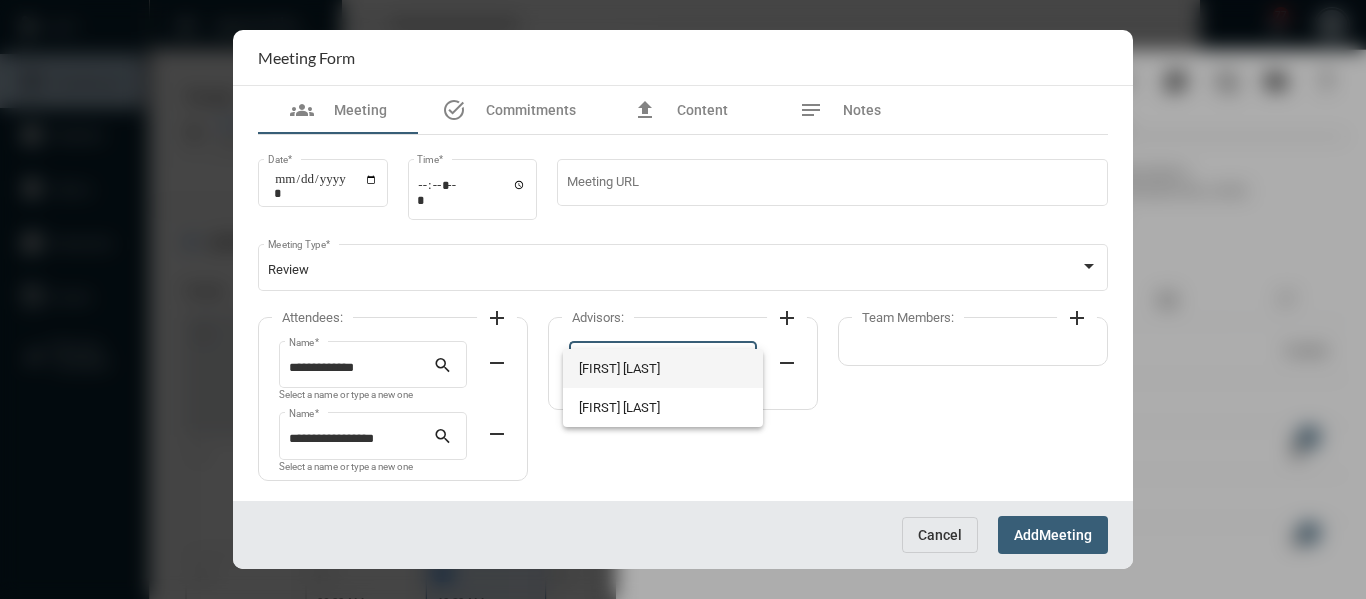 click on "[FIRST] [LAST]" at bounding box center (663, 368) 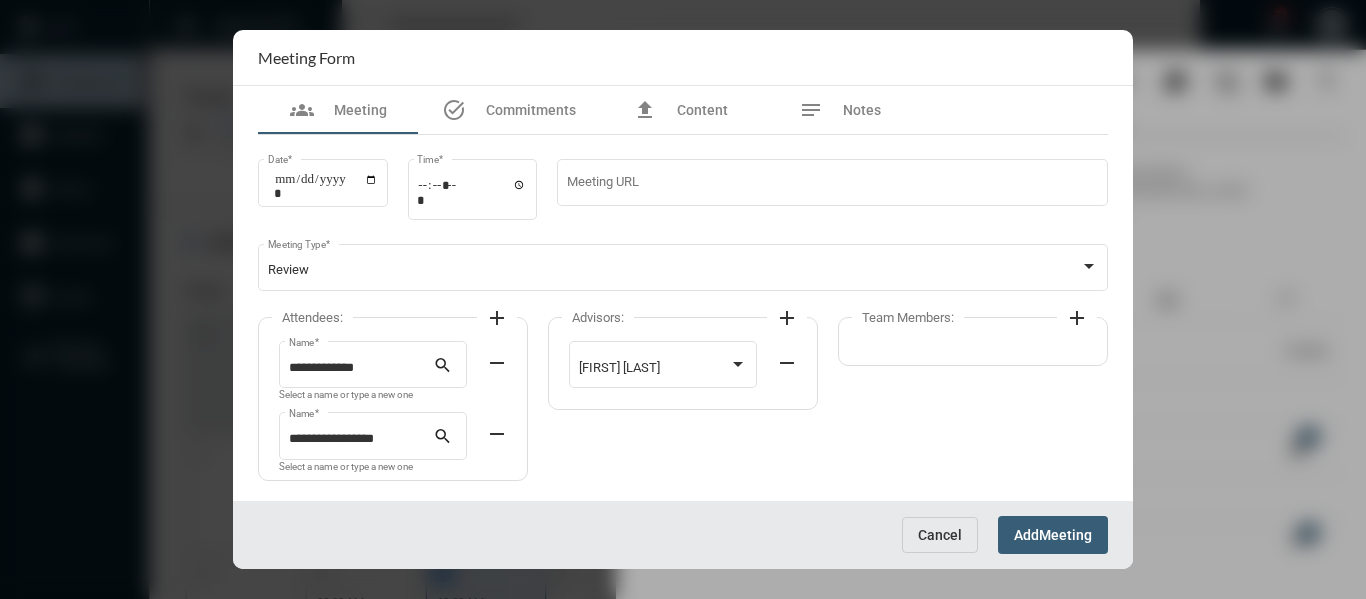 click on "add" 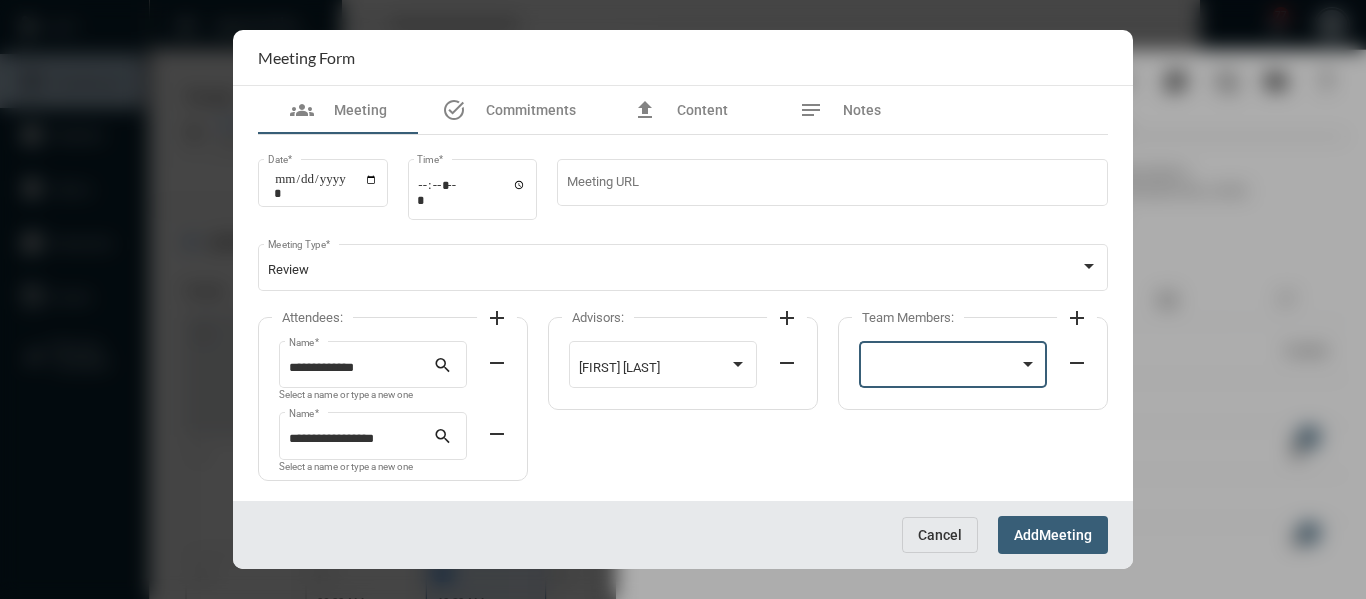 click at bounding box center (953, 368) 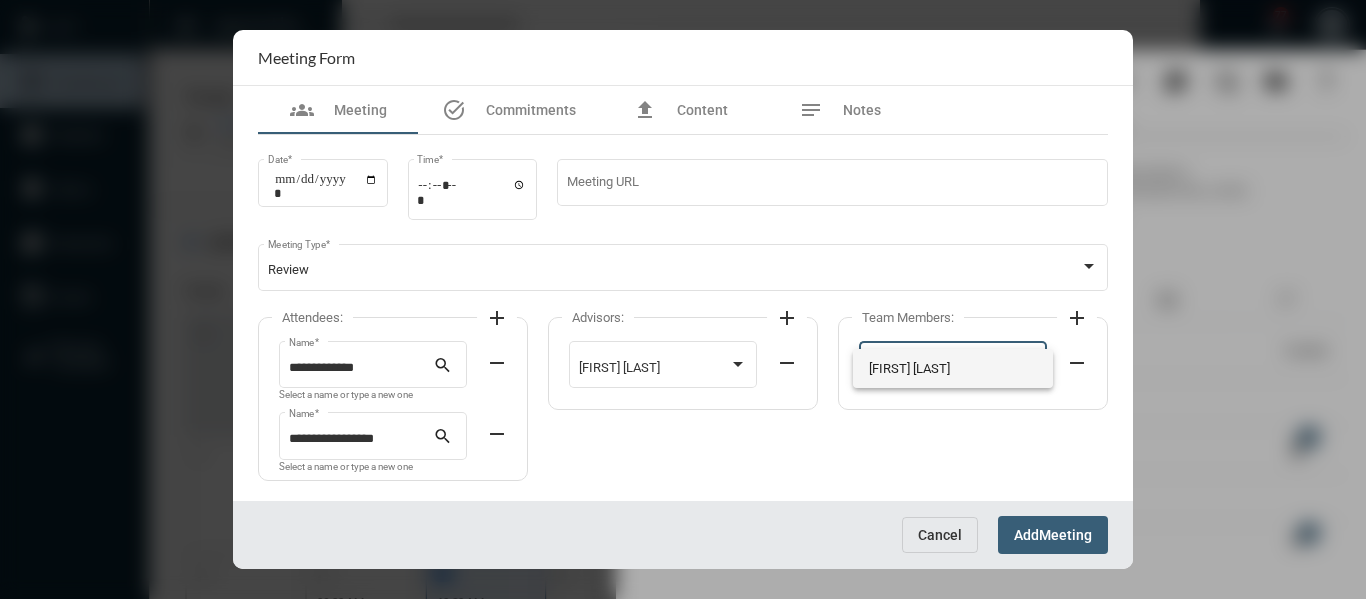 click on "[FIRST] [LAST]" at bounding box center (953, 368) 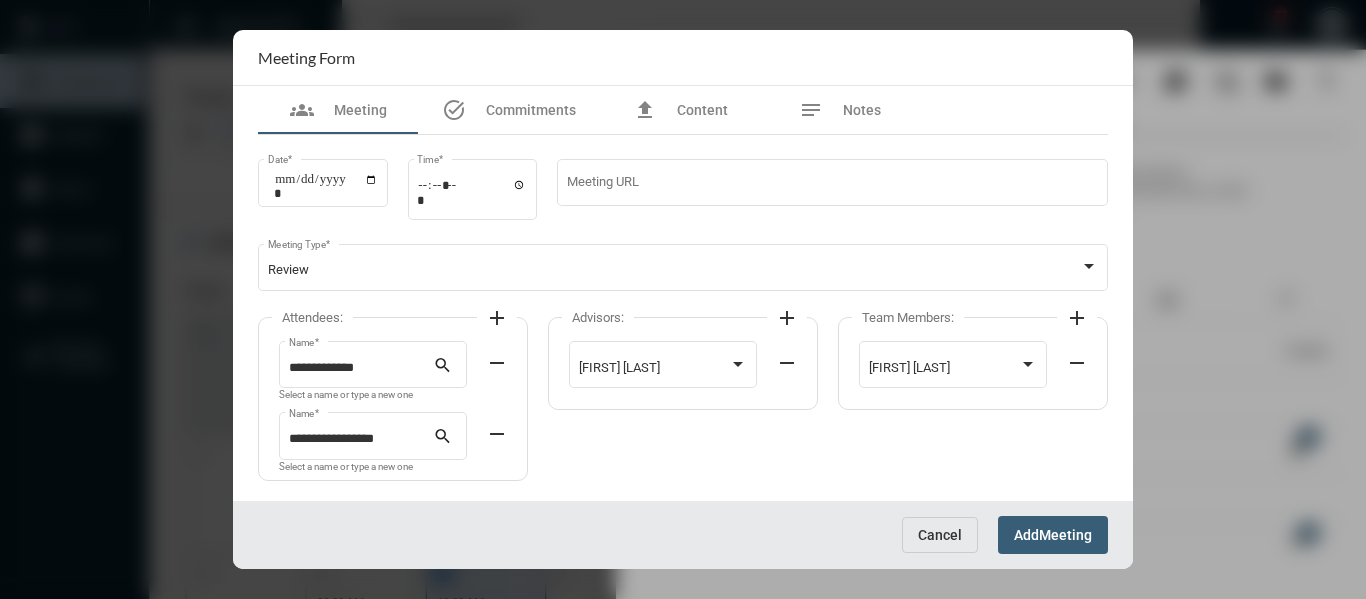 click on "Meeting" at bounding box center [1065, 536] 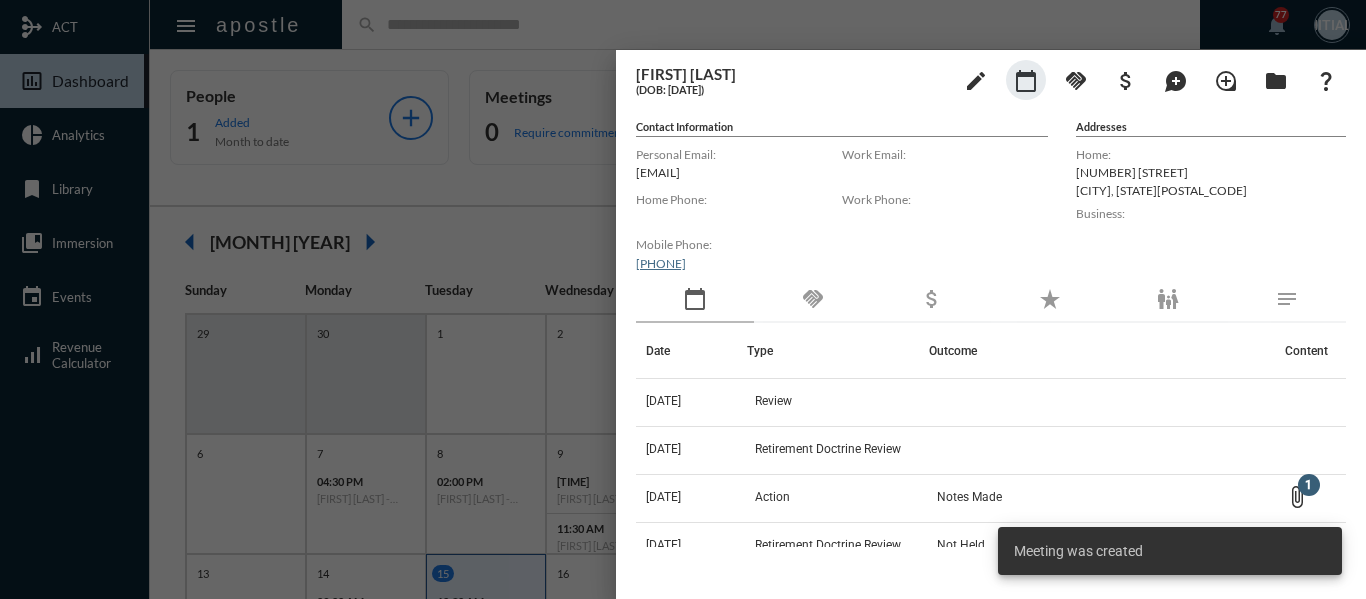 drag, startPoint x: 514, startPoint y: 242, endPoint x: 494, endPoint y: 193, distance: 52.924473 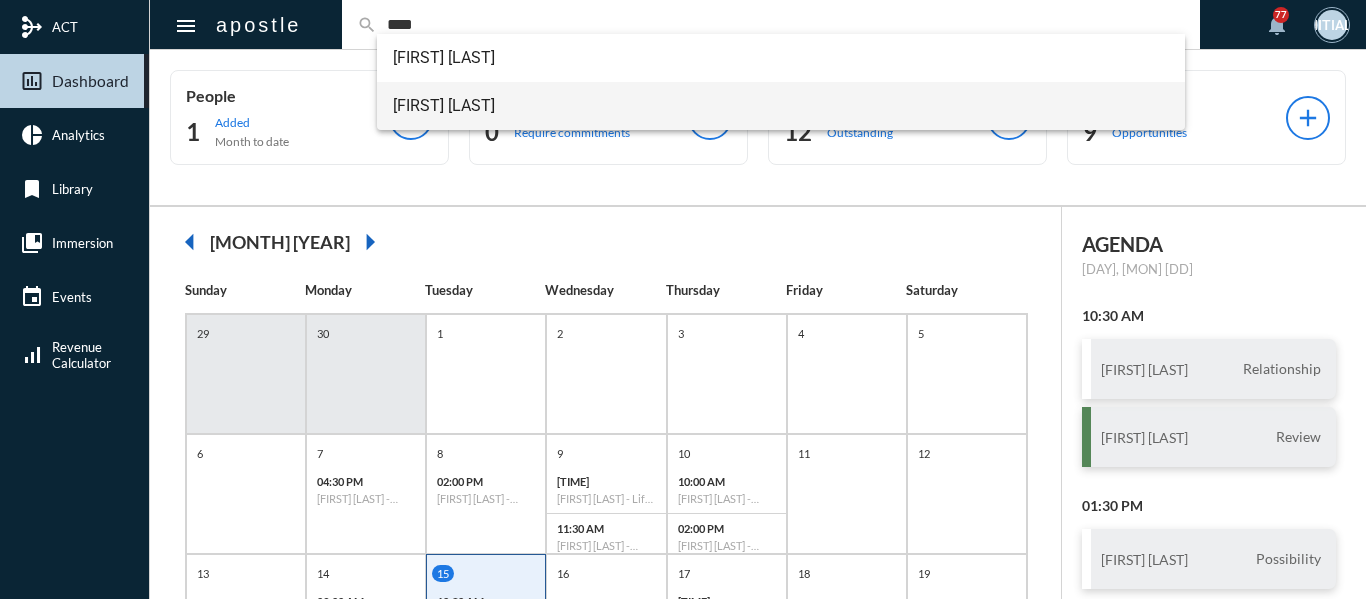 type on "****" 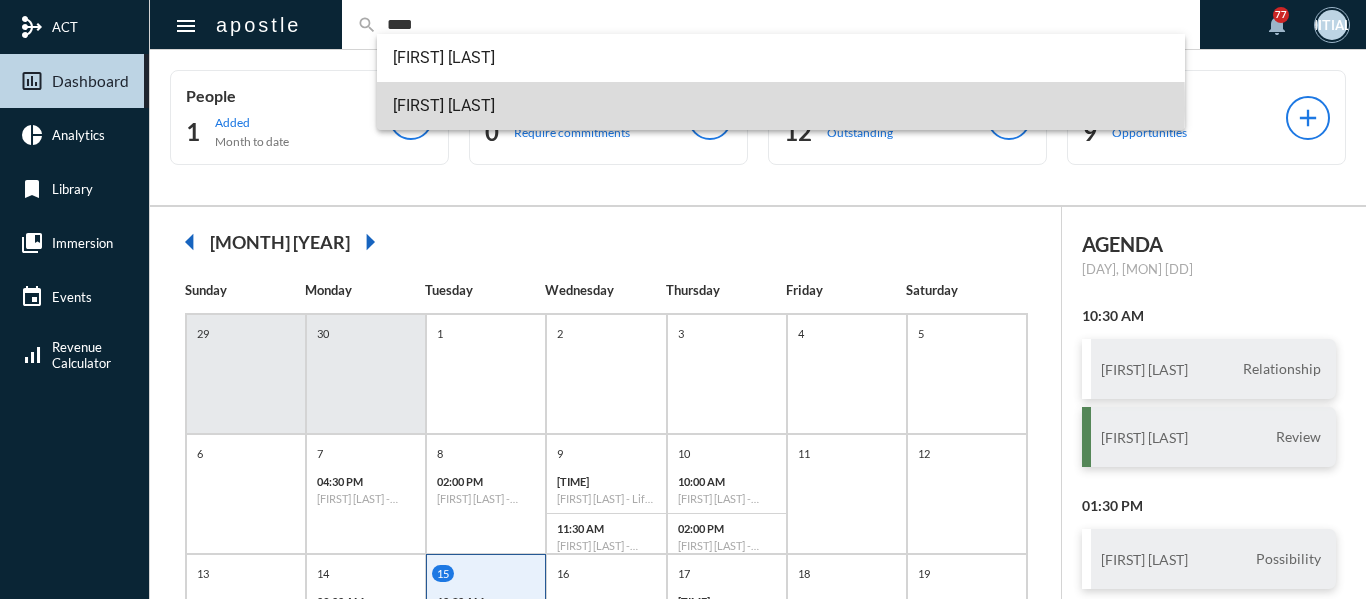 click on "[FIRST] [LAST]" at bounding box center [781, 106] 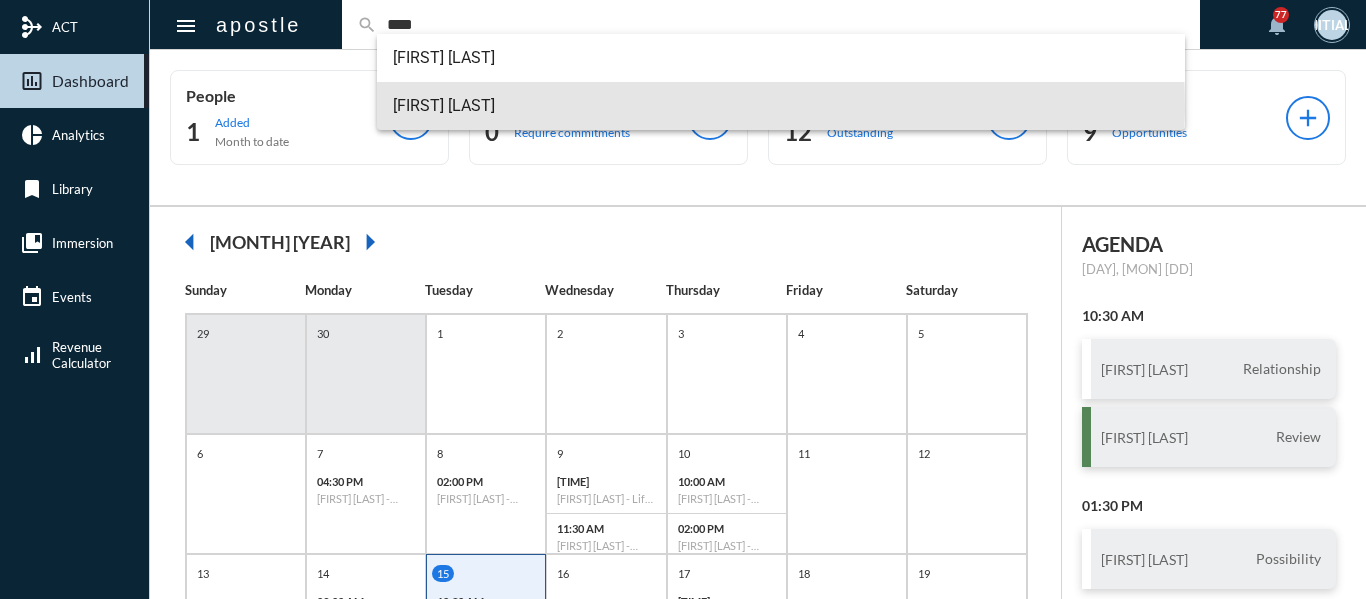 type 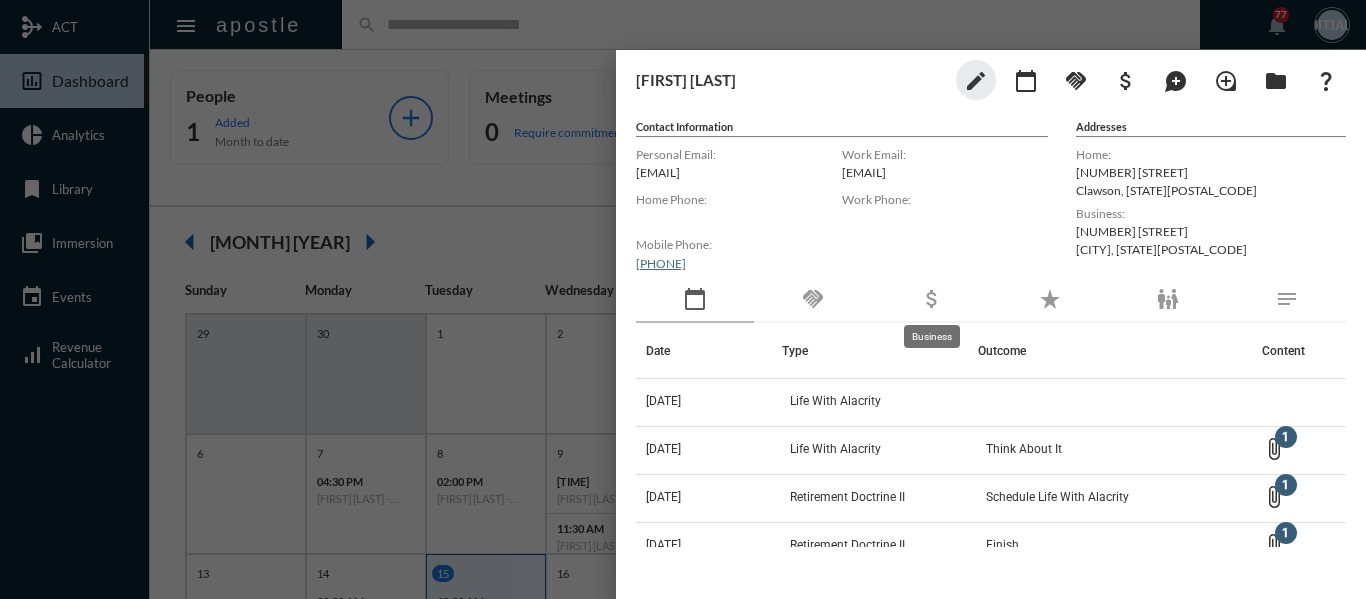 click on "attach_money" 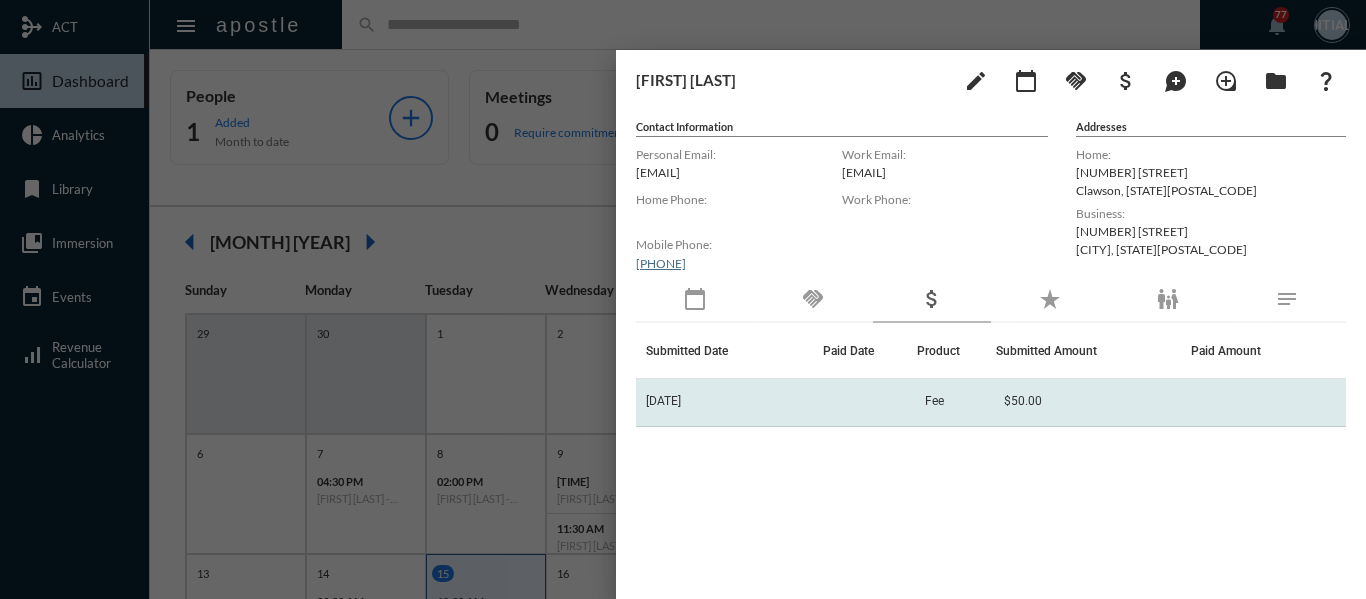 click on "Fee" 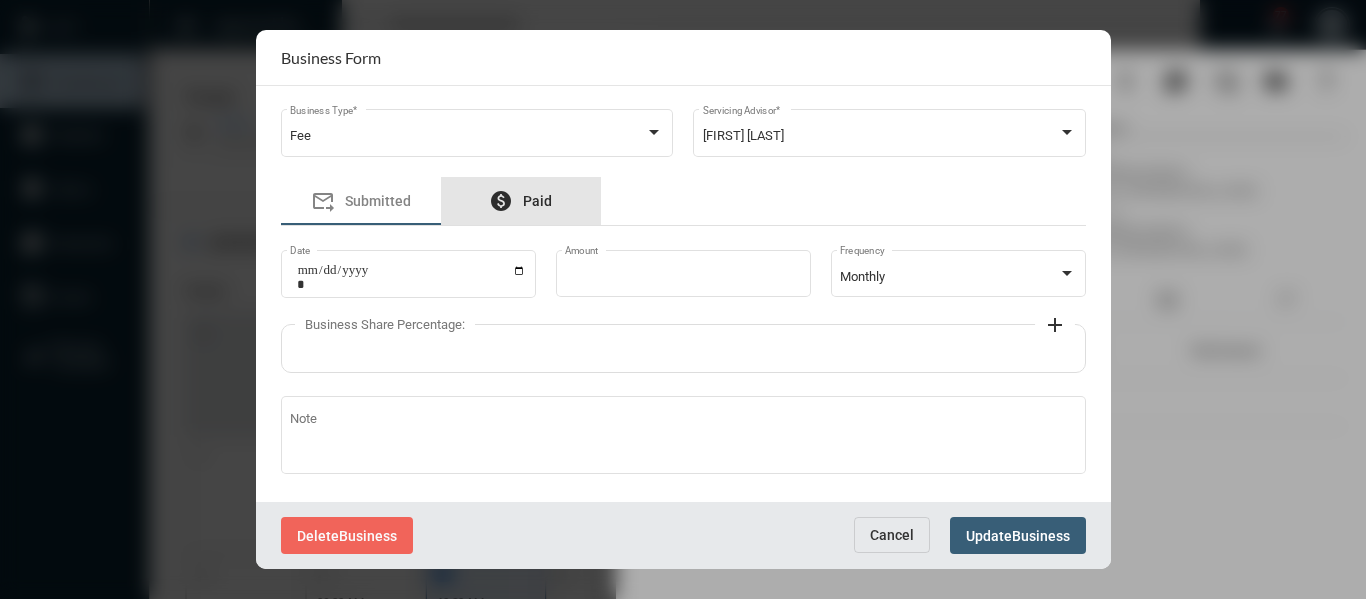 click on "Paid" at bounding box center (537, 201) 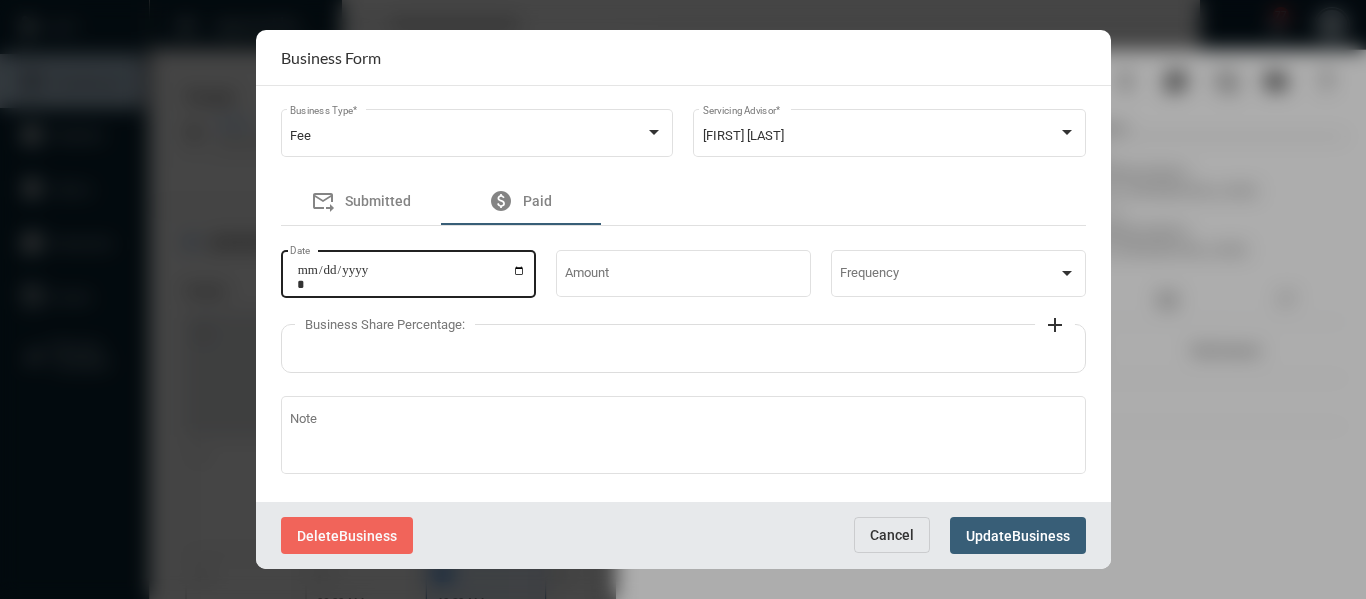 click on "Date" at bounding box center (411, 277) 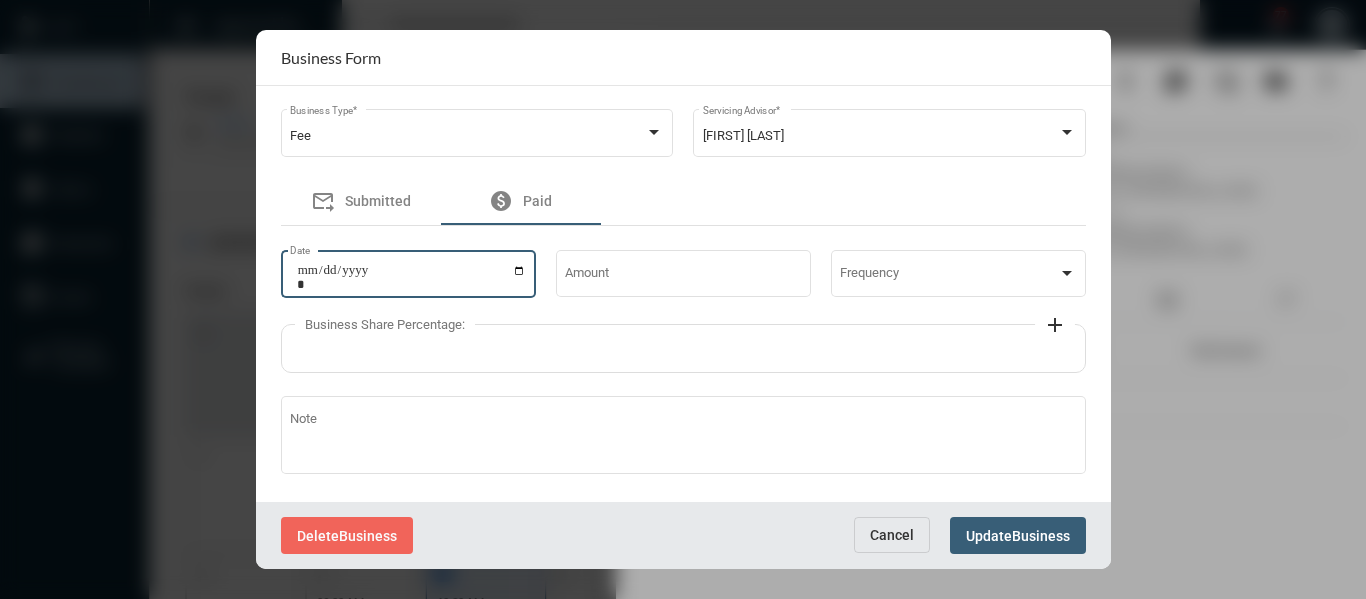 type on "**********" 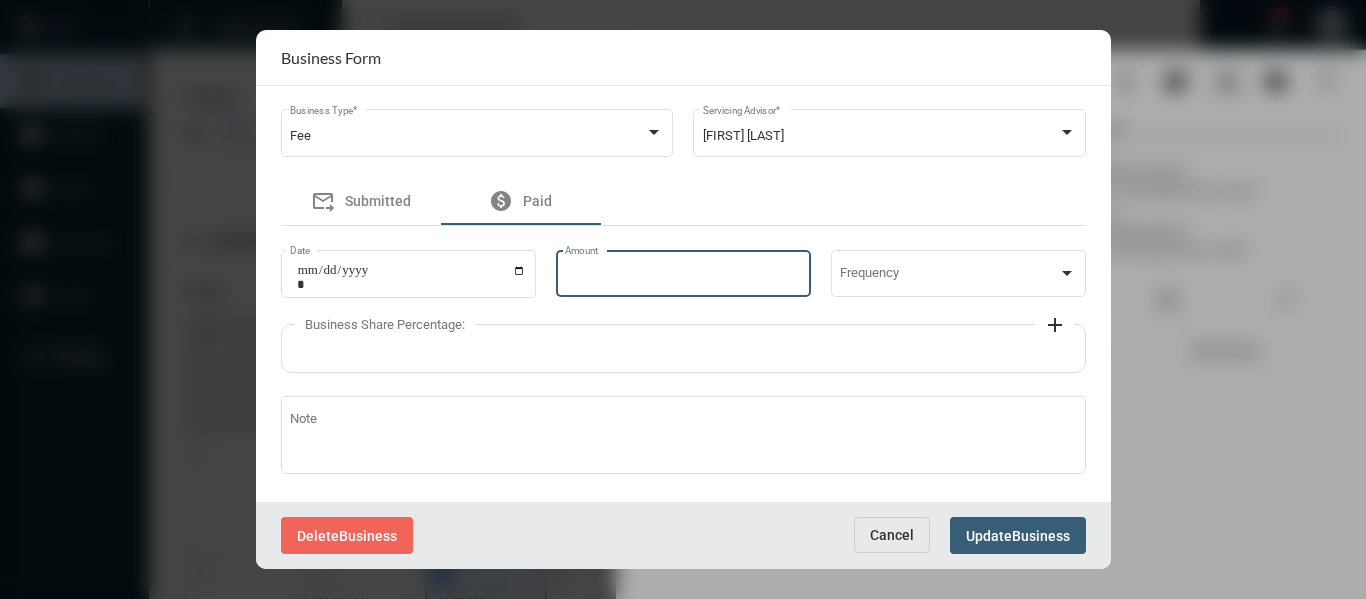click on "Amount" at bounding box center [683, 277] 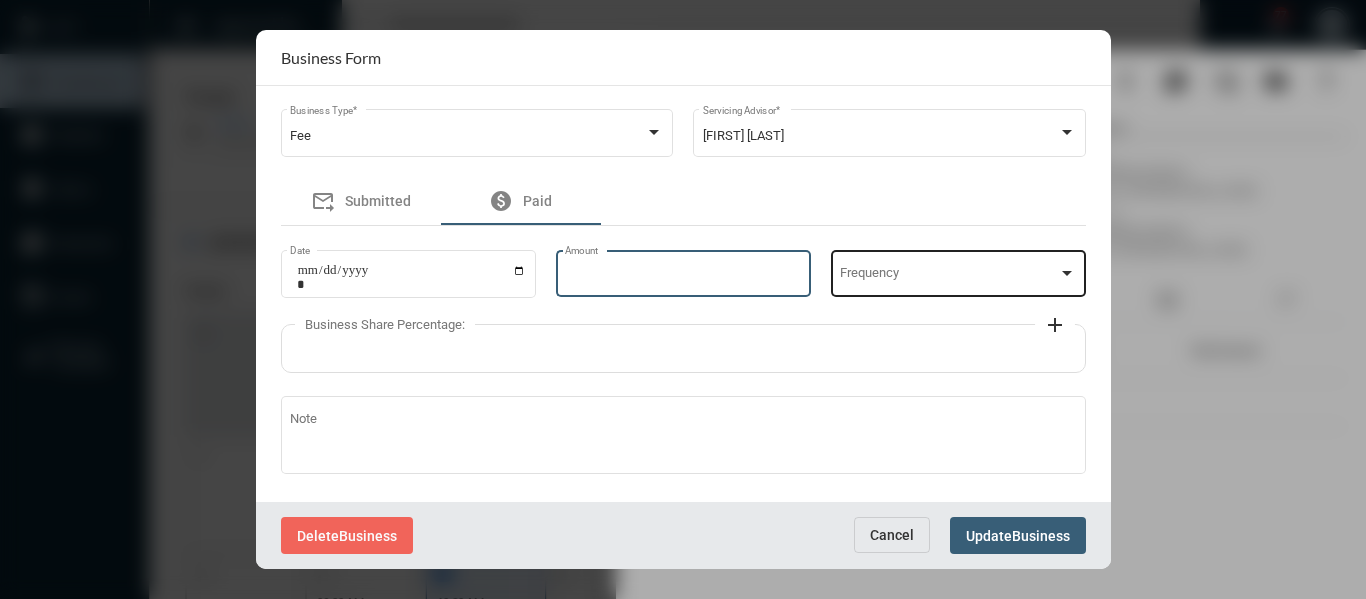 type on "**" 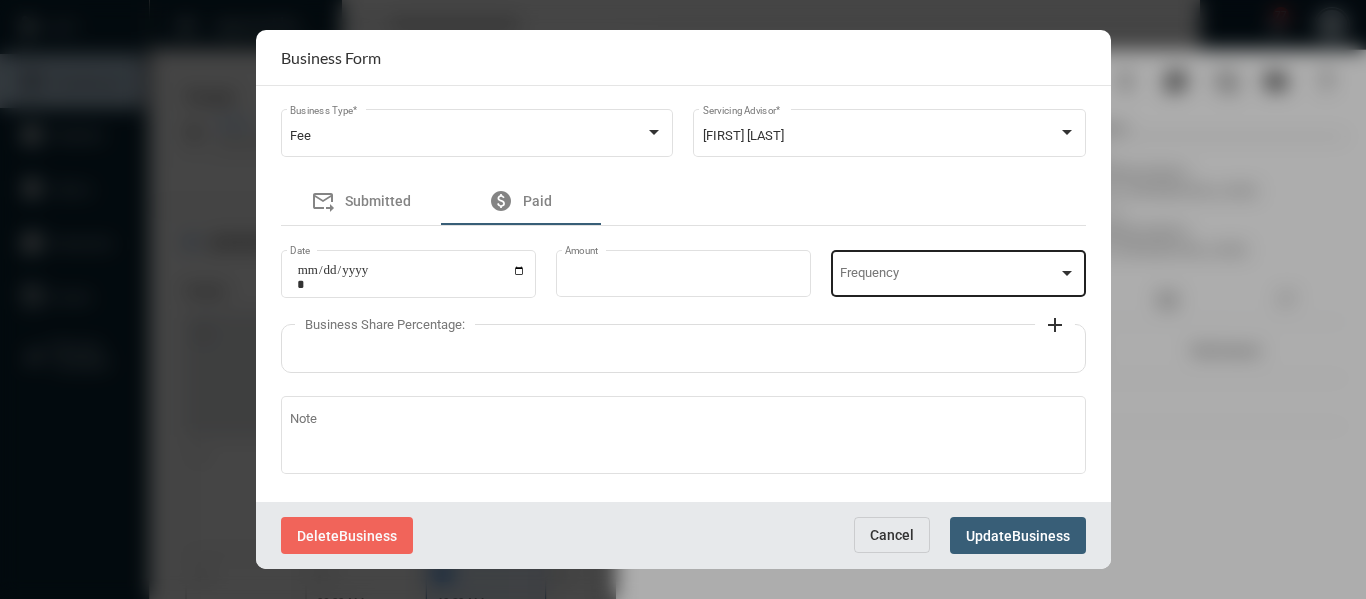 click on "Frequency" 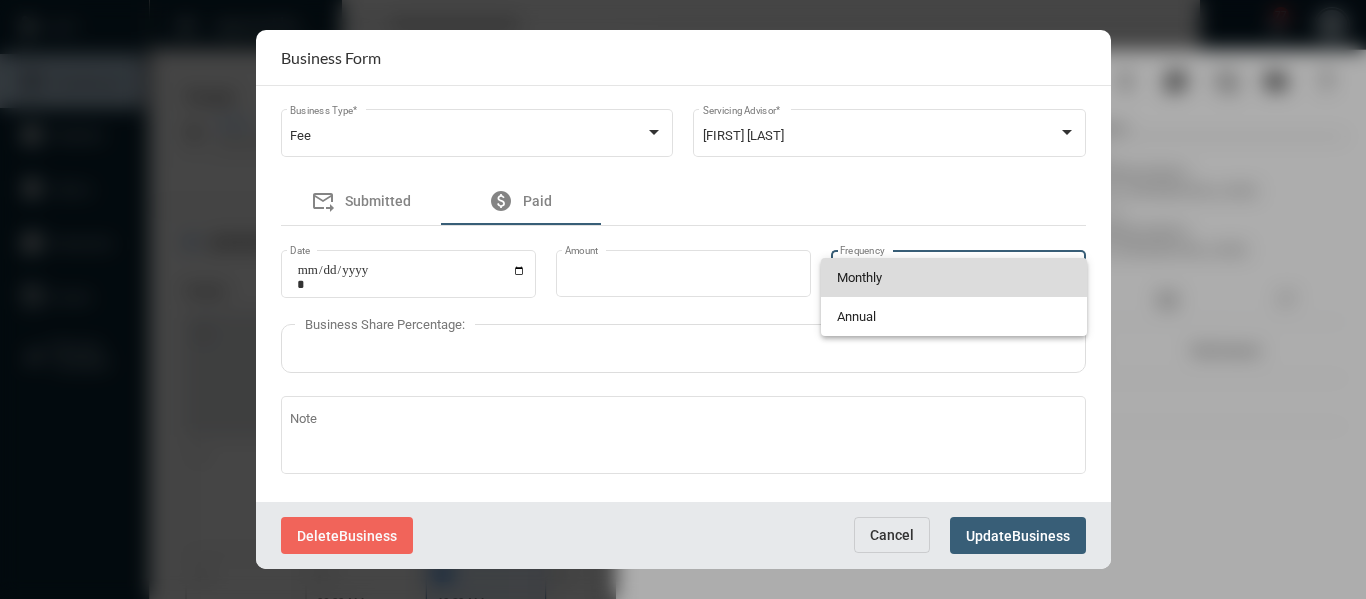 click on "Monthly" at bounding box center (954, 277) 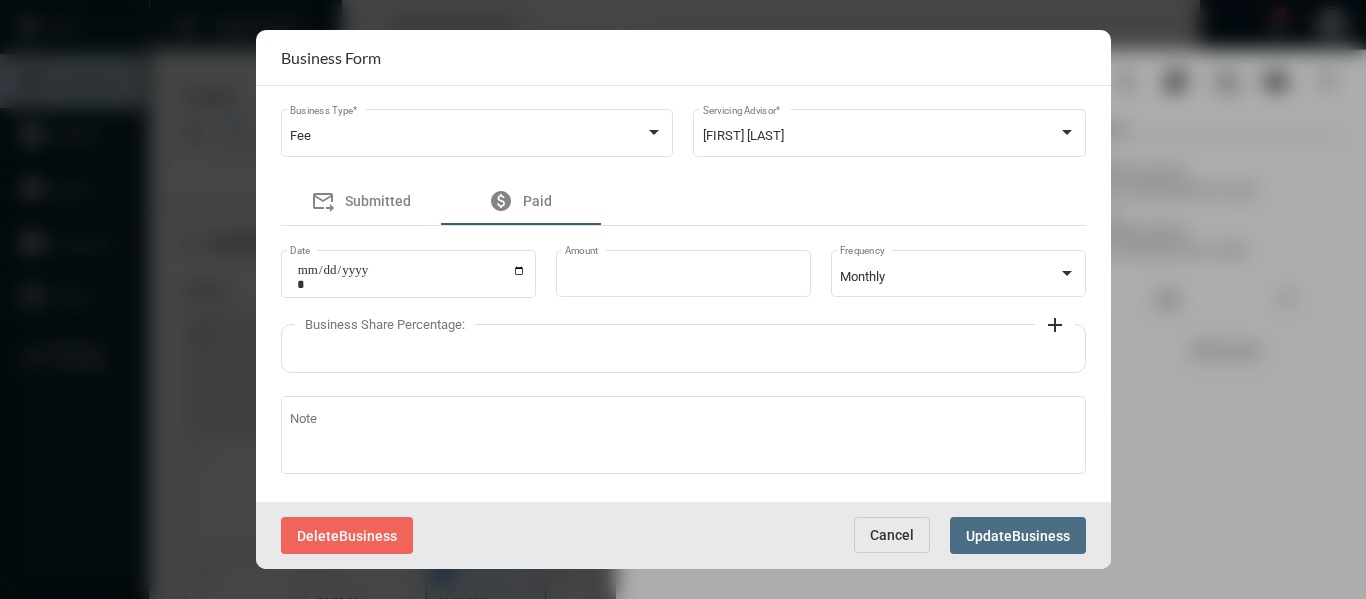 click on "Update  Business" at bounding box center (1018, 535) 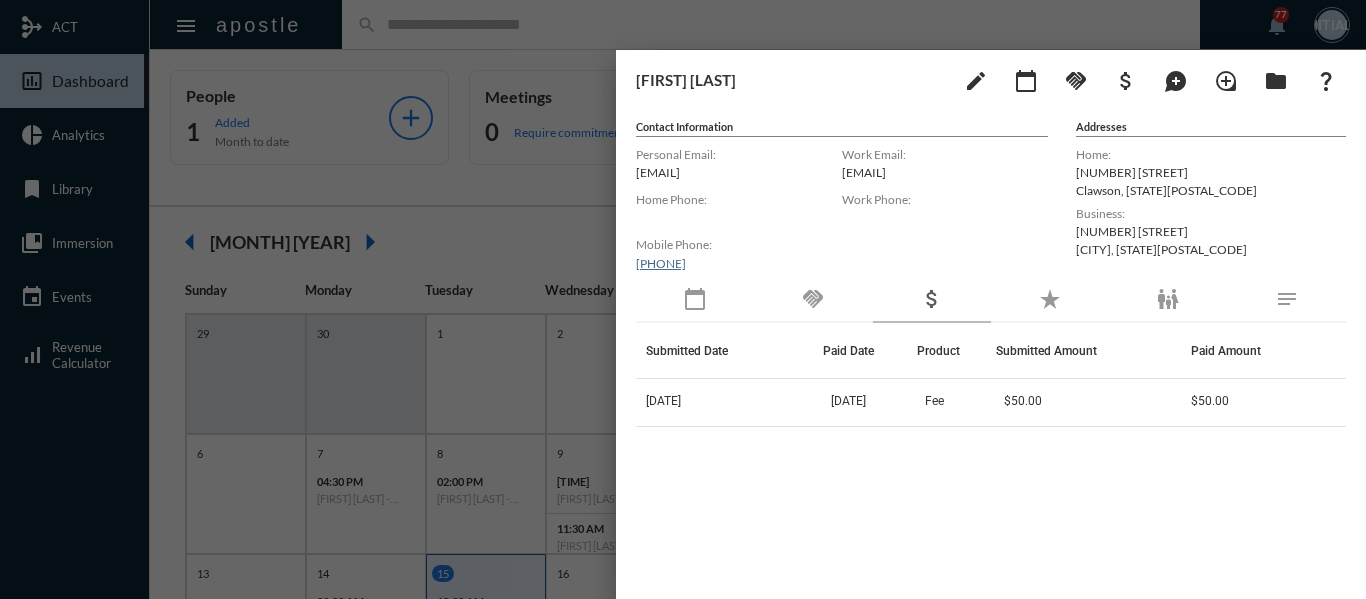click at bounding box center (683, 299) 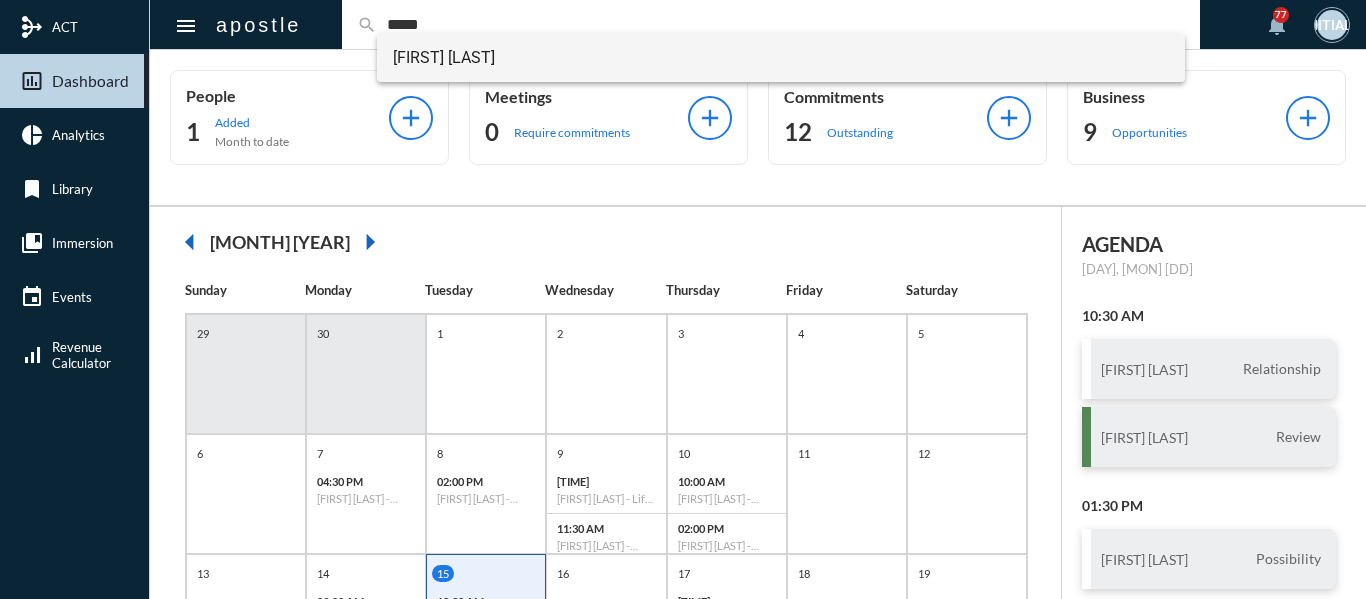 type on "*****" 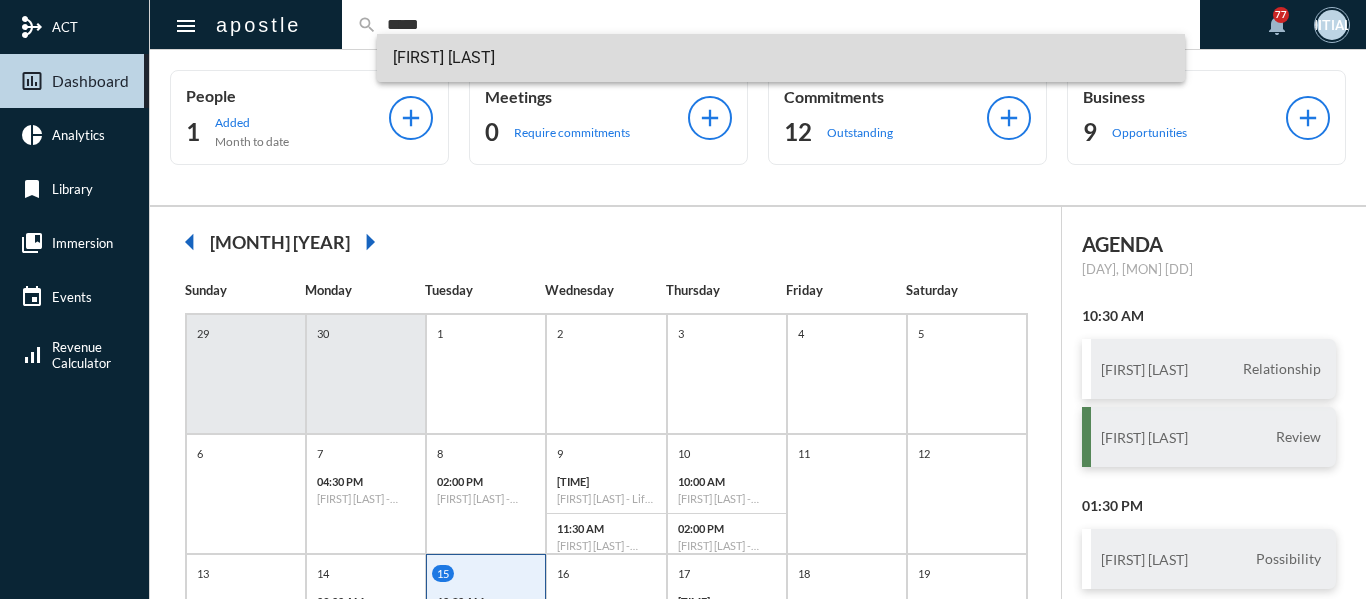 click on "[FIRST] [LAST]" at bounding box center [781, 58] 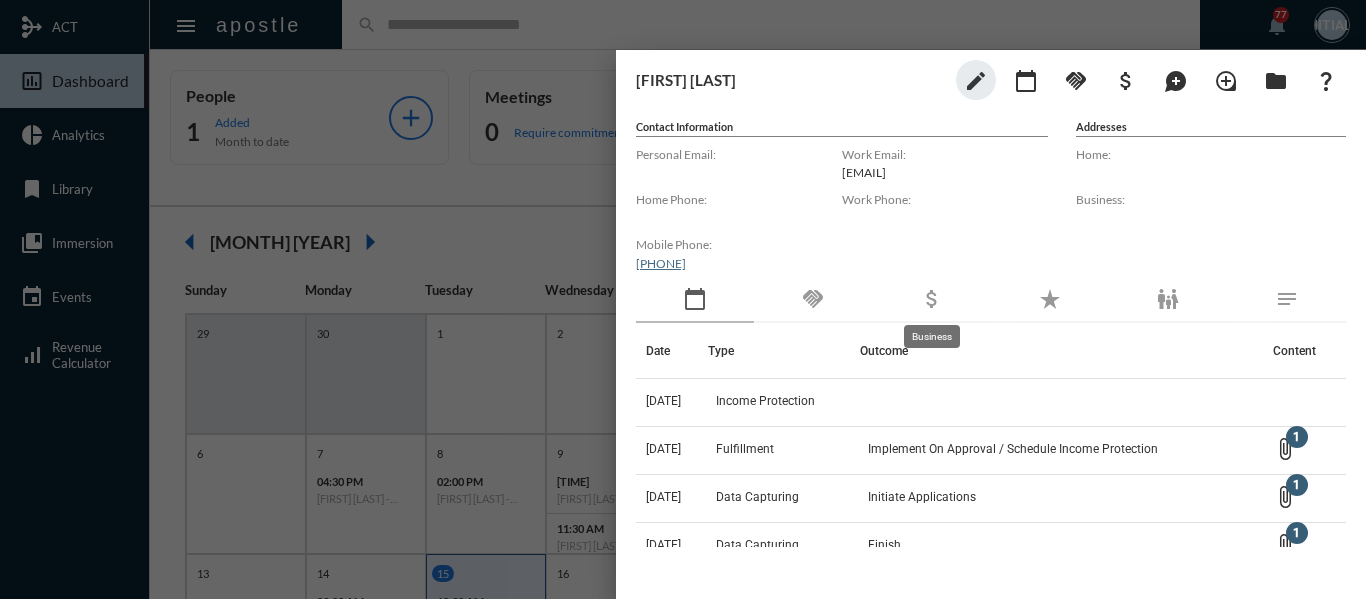 click on "attach_money" 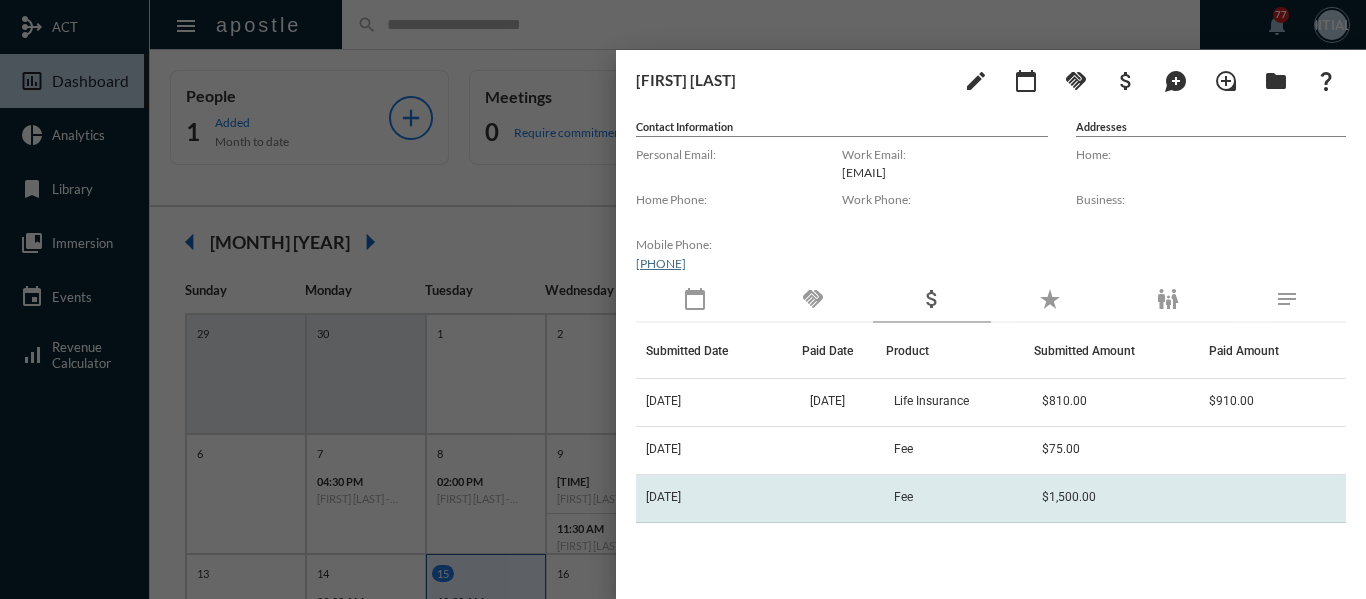 click on "Fee" 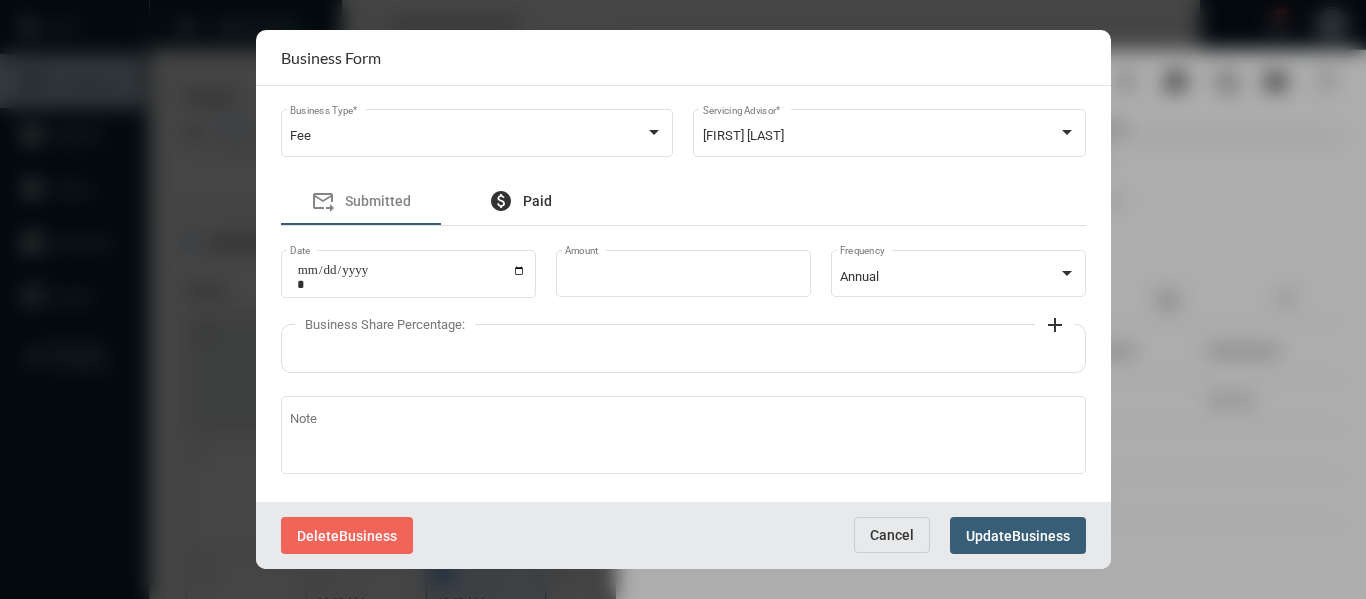 click on "paid Paid" at bounding box center [520, 201] 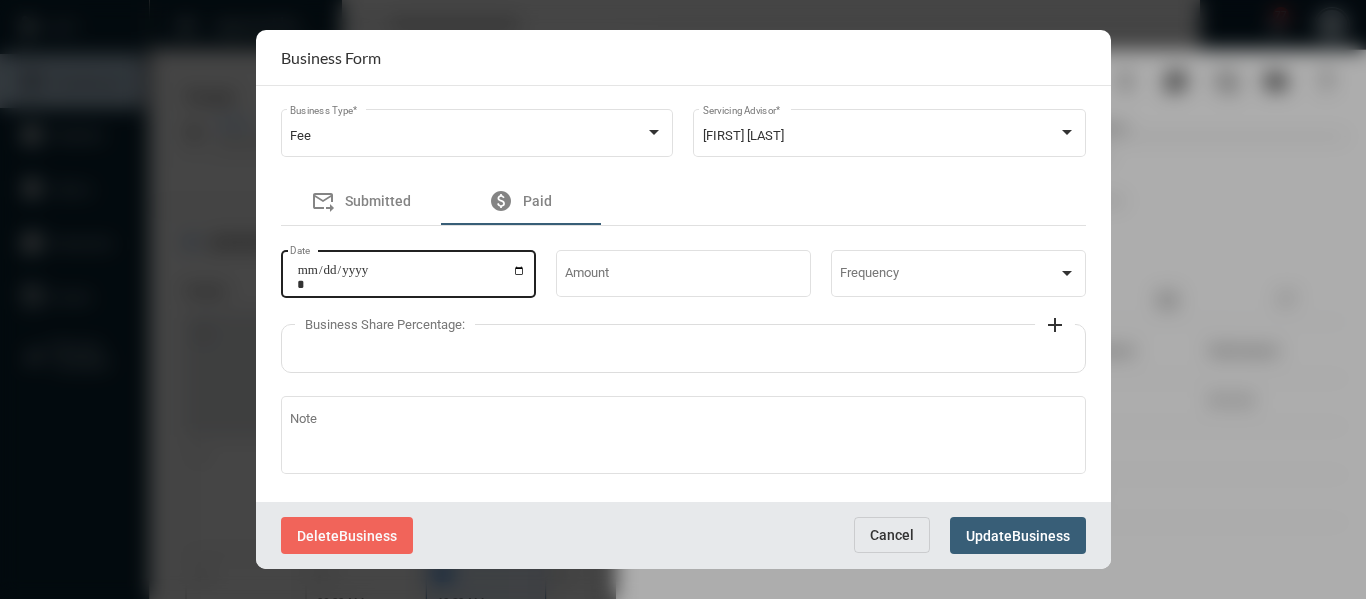 click on "Date" at bounding box center (411, 277) 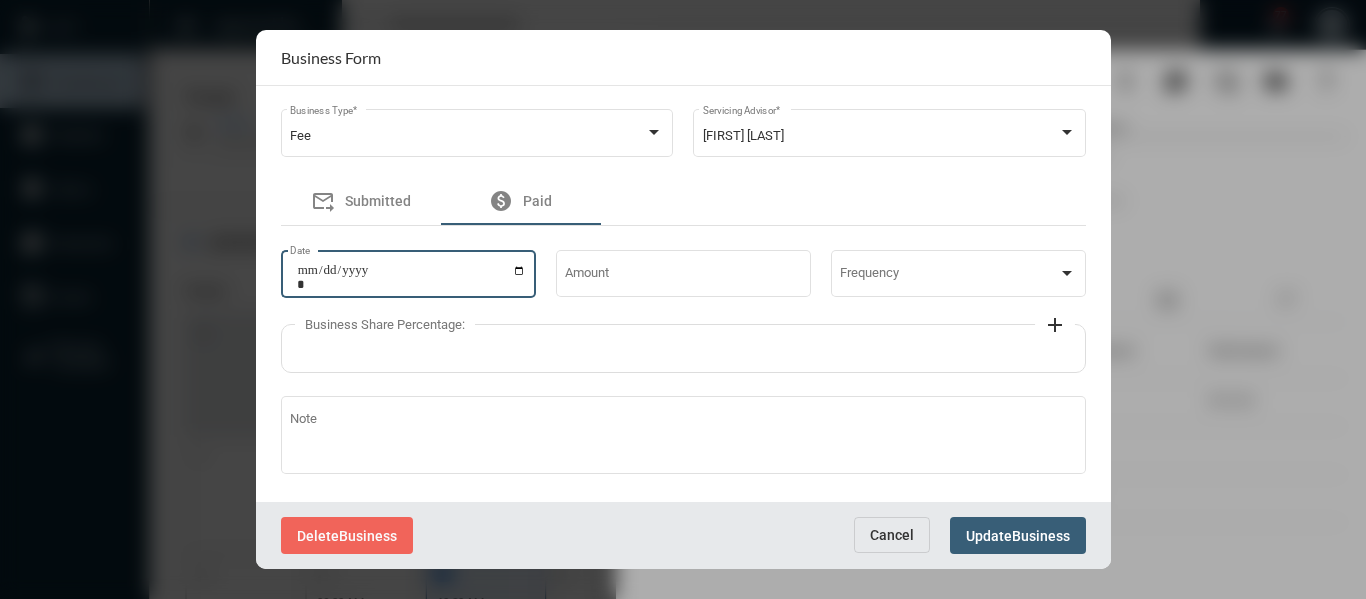 type on "**********" 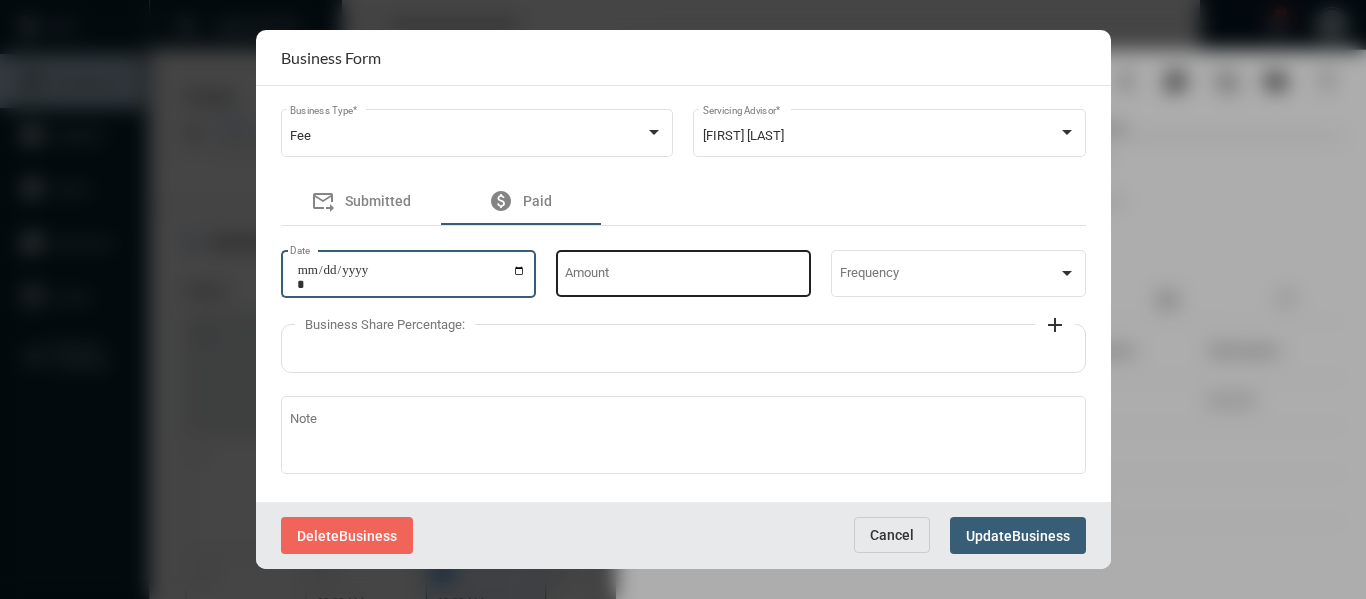 click on "Amount" 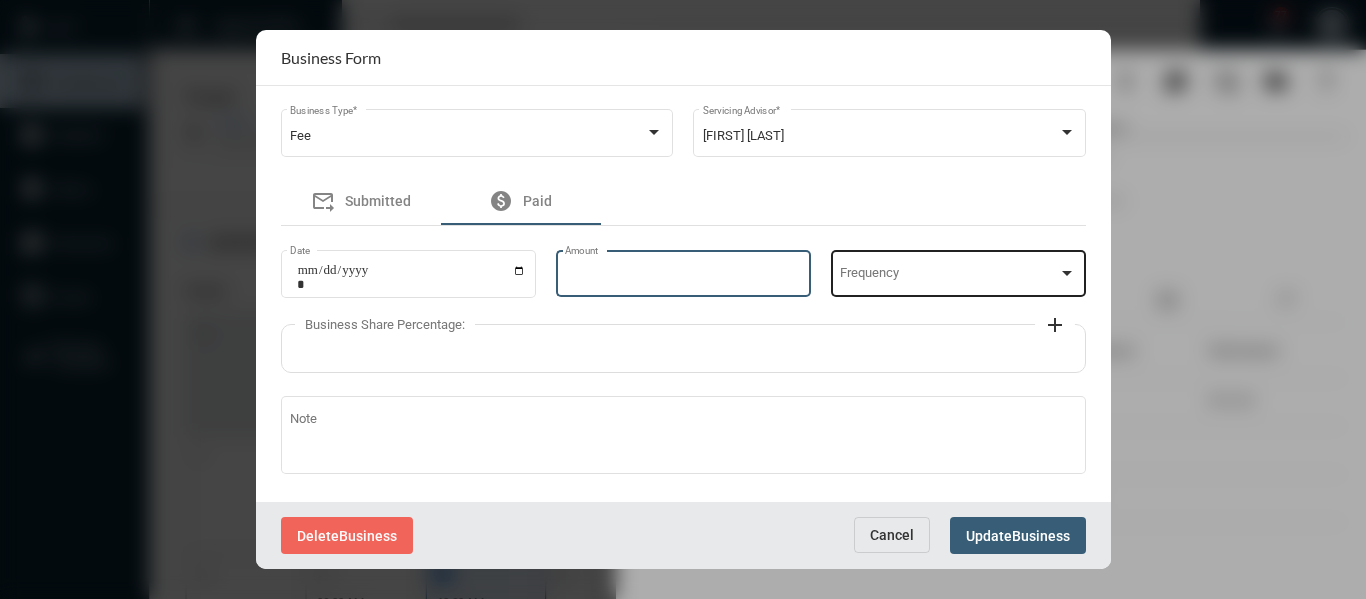 type on "****" 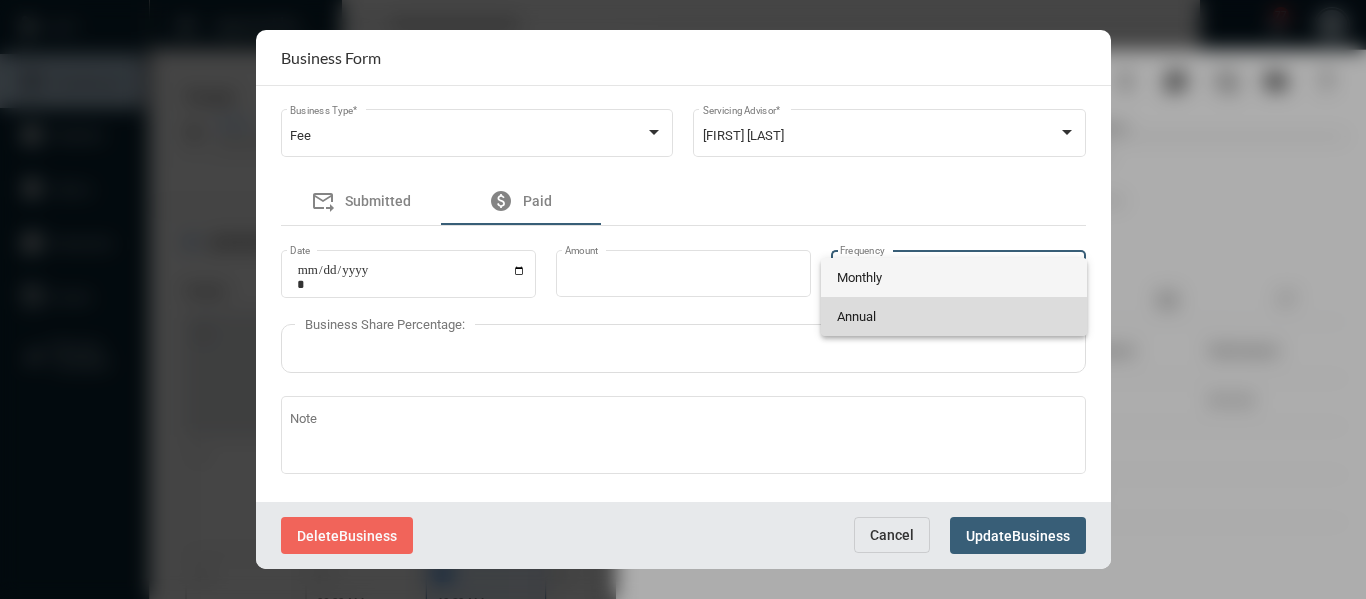 click on "Annual" at bounding box center (954, 316) 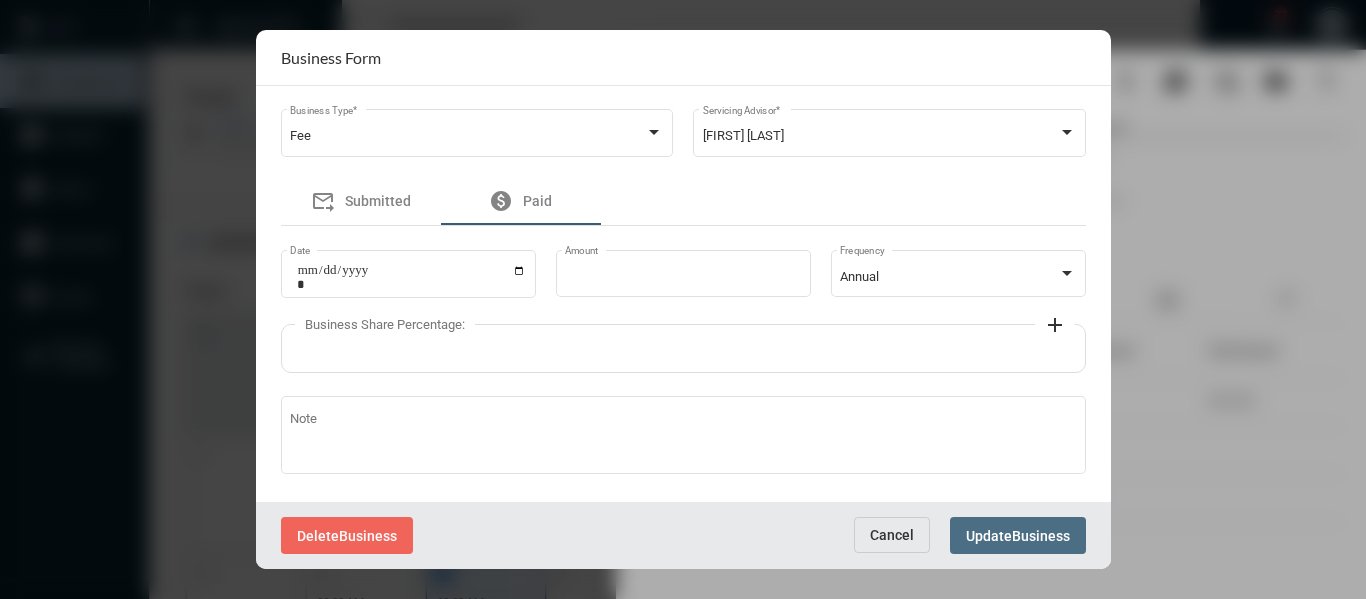 click on "Update" at bounding box center (989, 536) 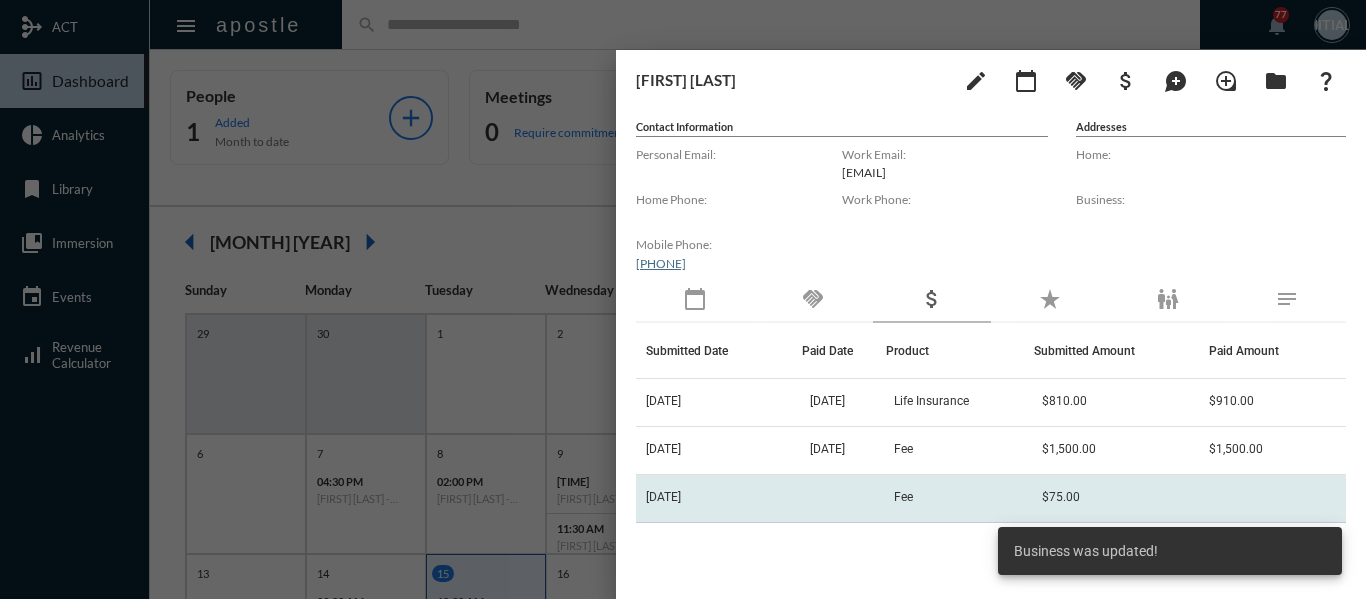 click on "Fee" 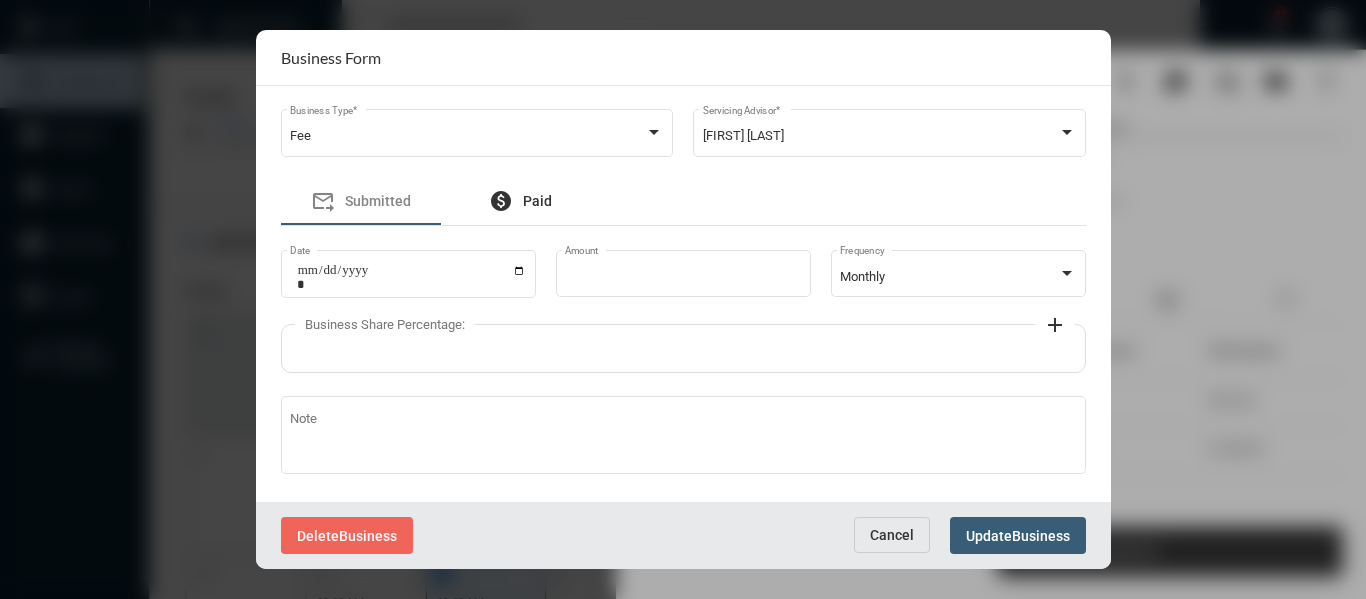 click on "paid Paid" at bounding box center (520, 201) 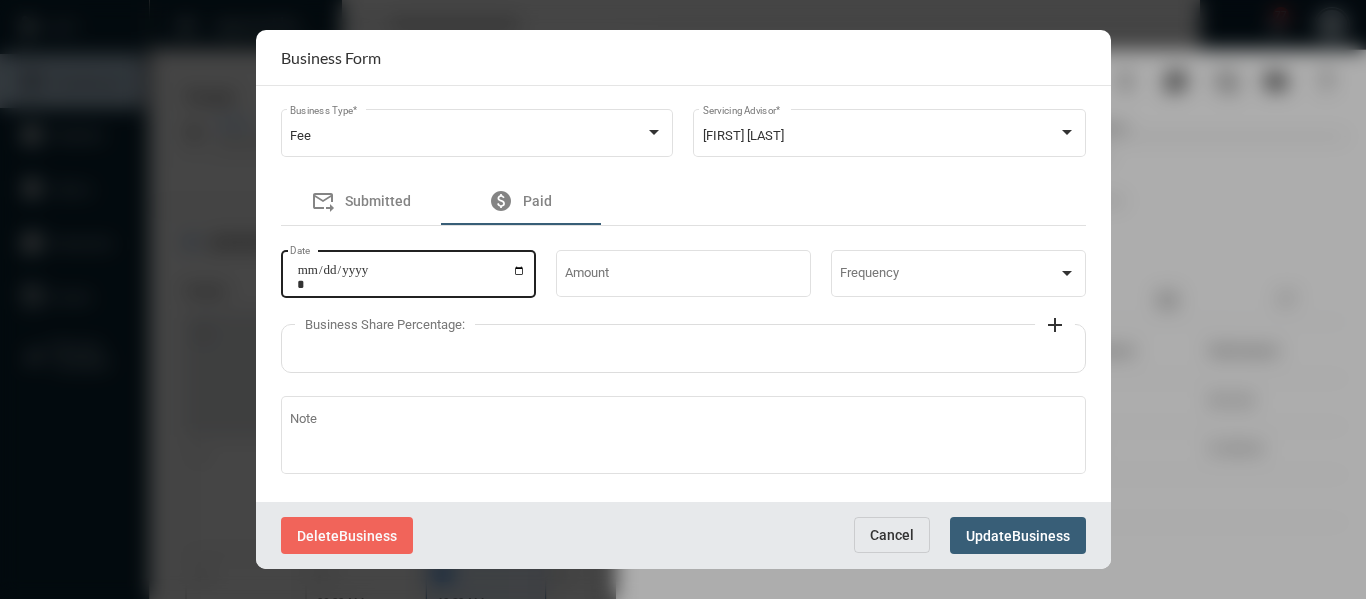 click on "Date" at bounding box center [411, 277] 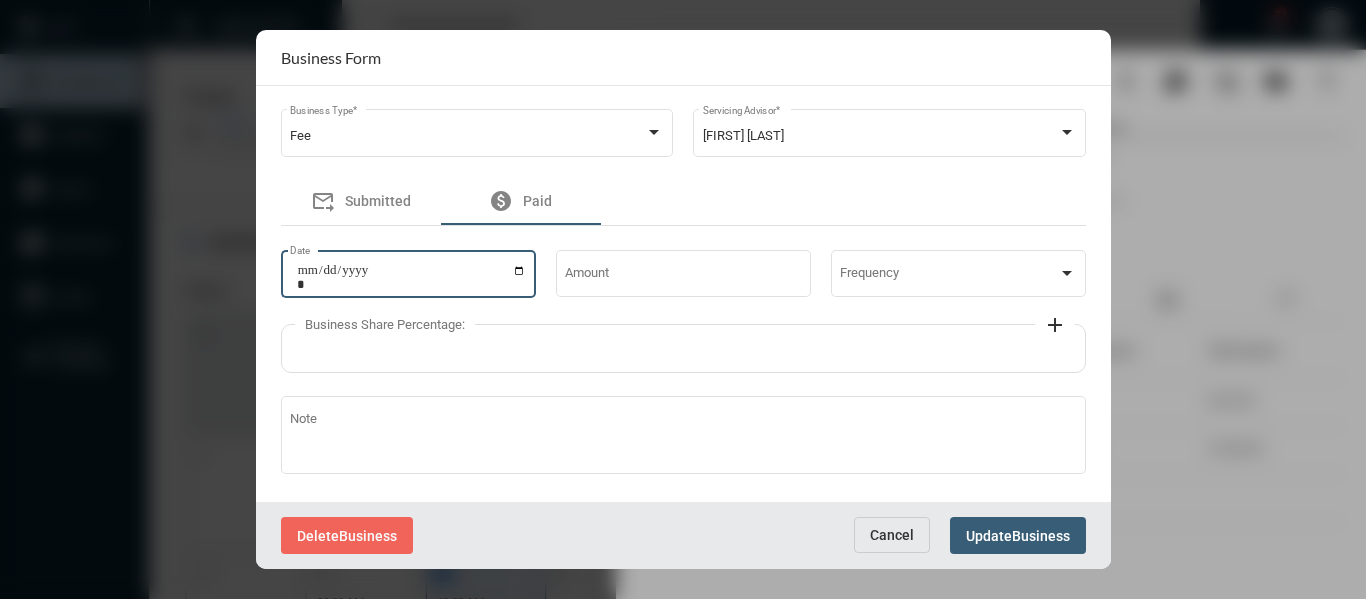 type on "**********" 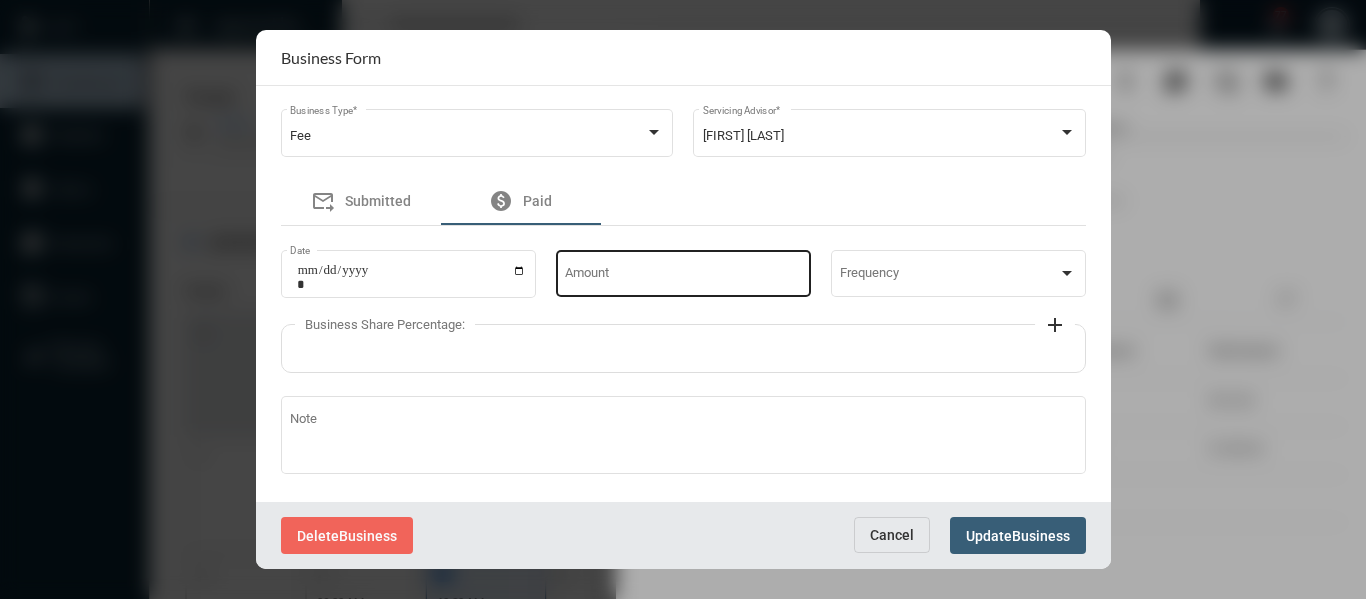 click on "Amount" 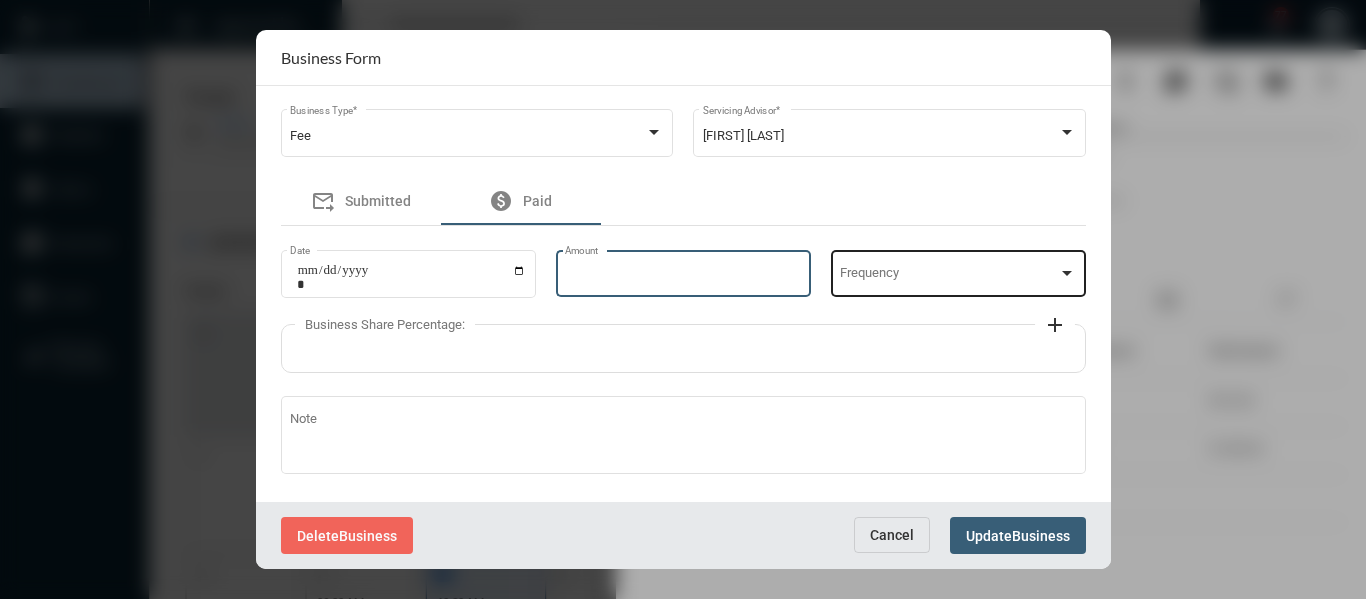 type on "**" 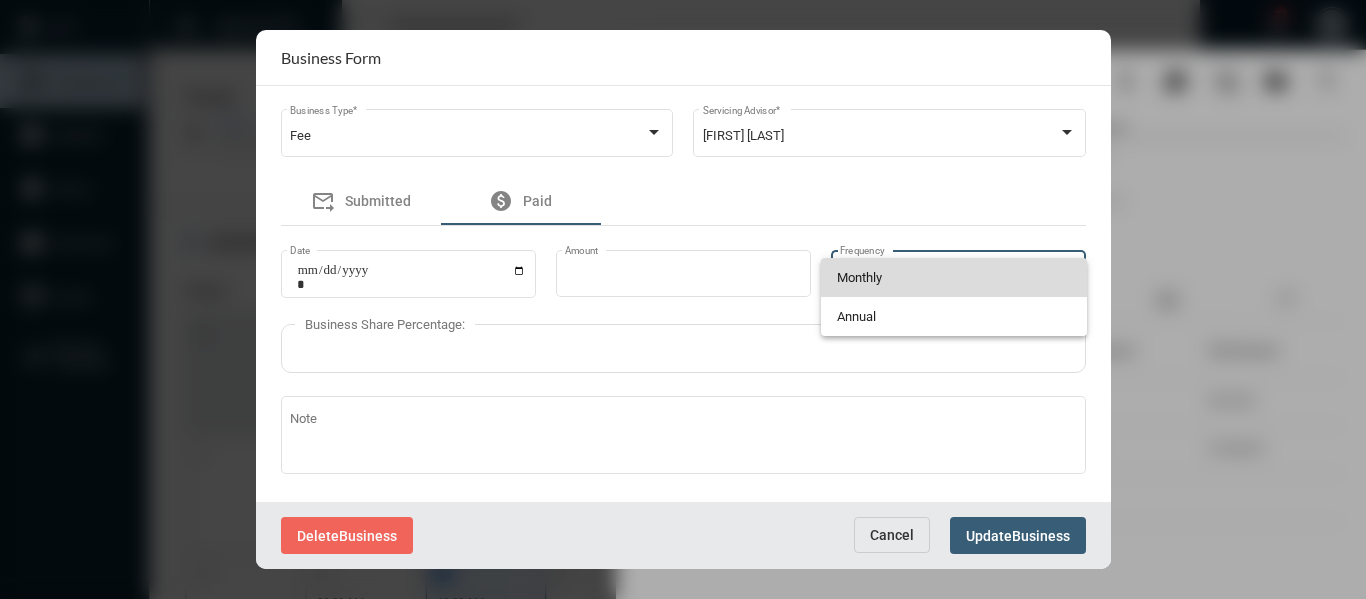 click on "Monthly" at bounding box center (954, 277) 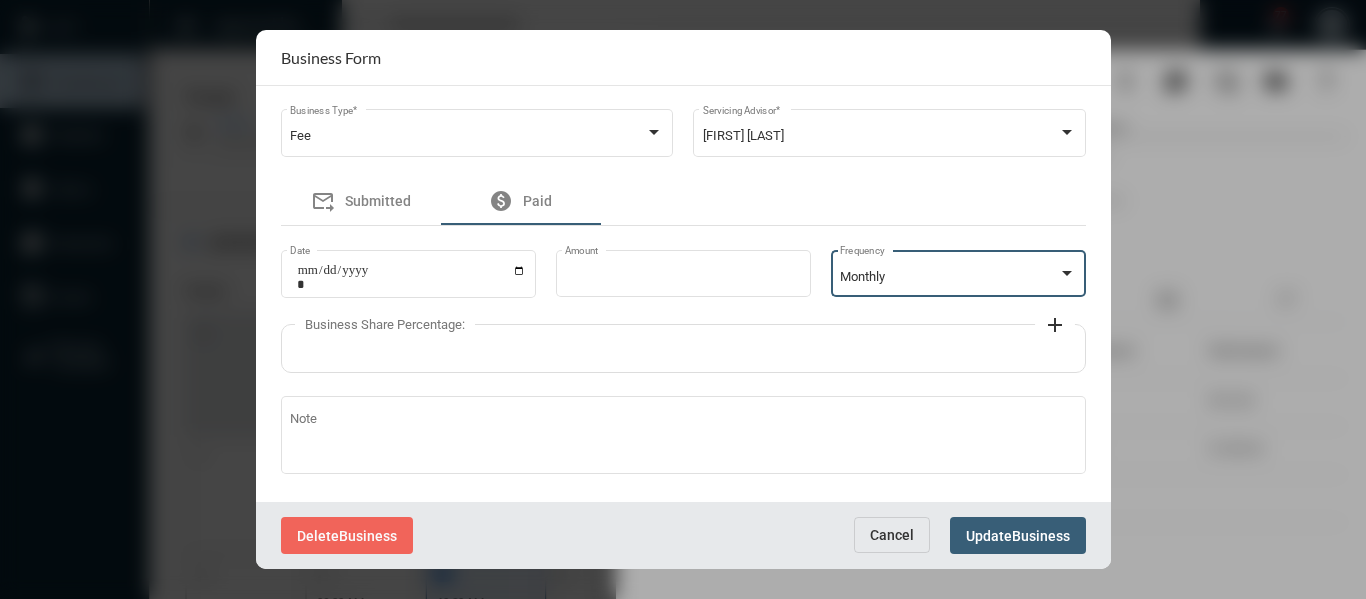 click on "Business" at bounding box center (1041, 536) 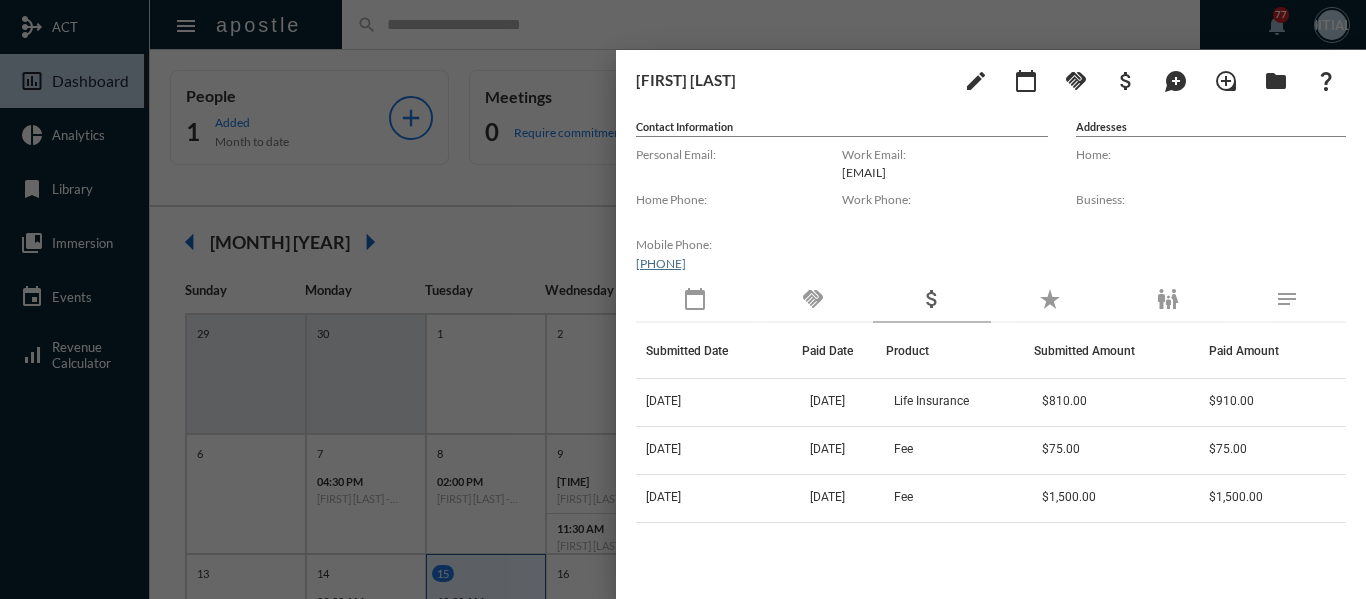 click at bounding box center (683, 299) 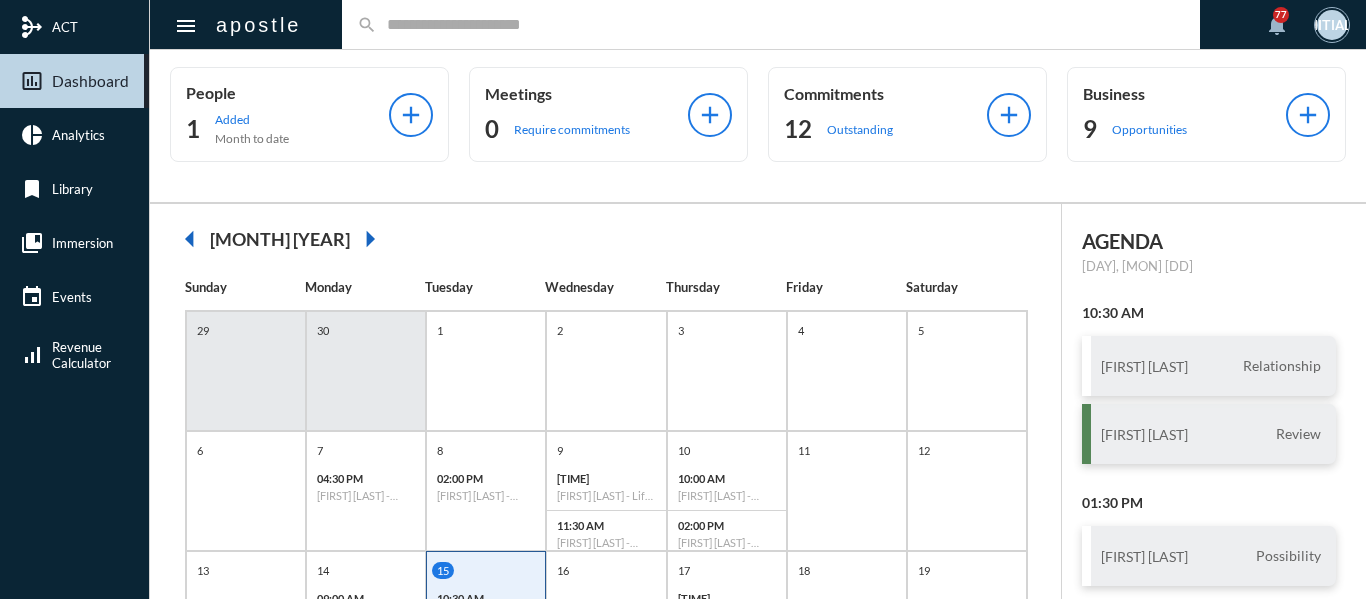 scroll, scrollTop: 0, scrollLeft: 0, axis: both 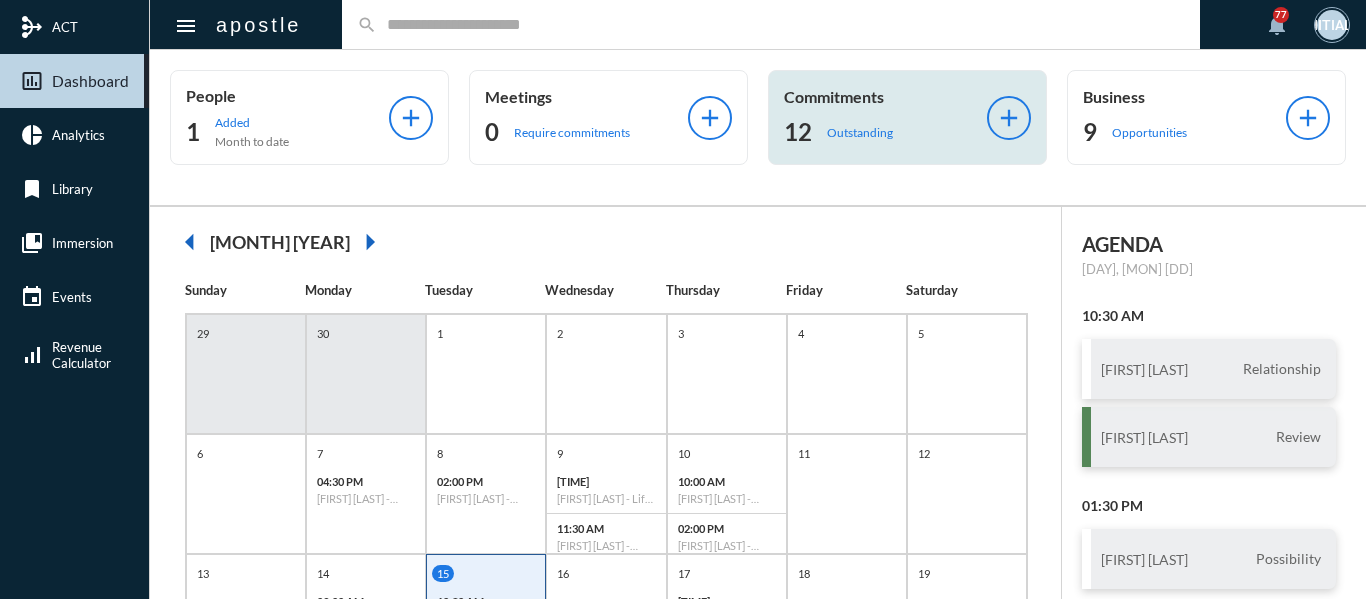click on "Outstanding" 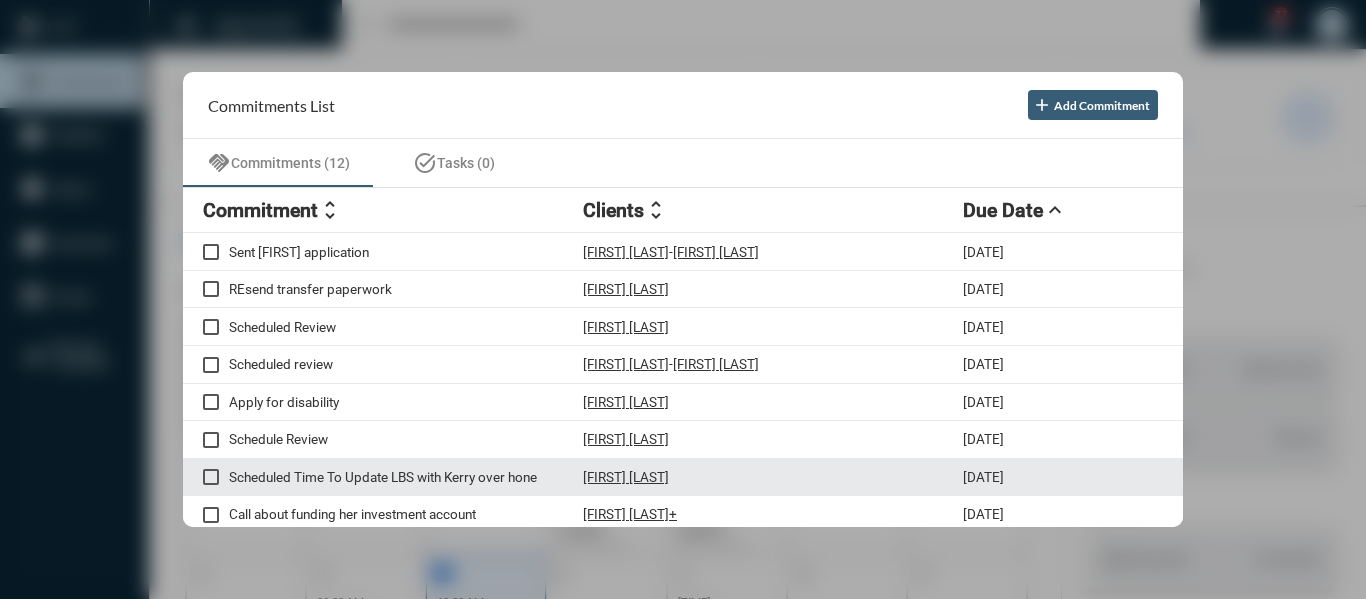 scroll, scrollTop: 100, scrollLeft: 0, axis: vertical 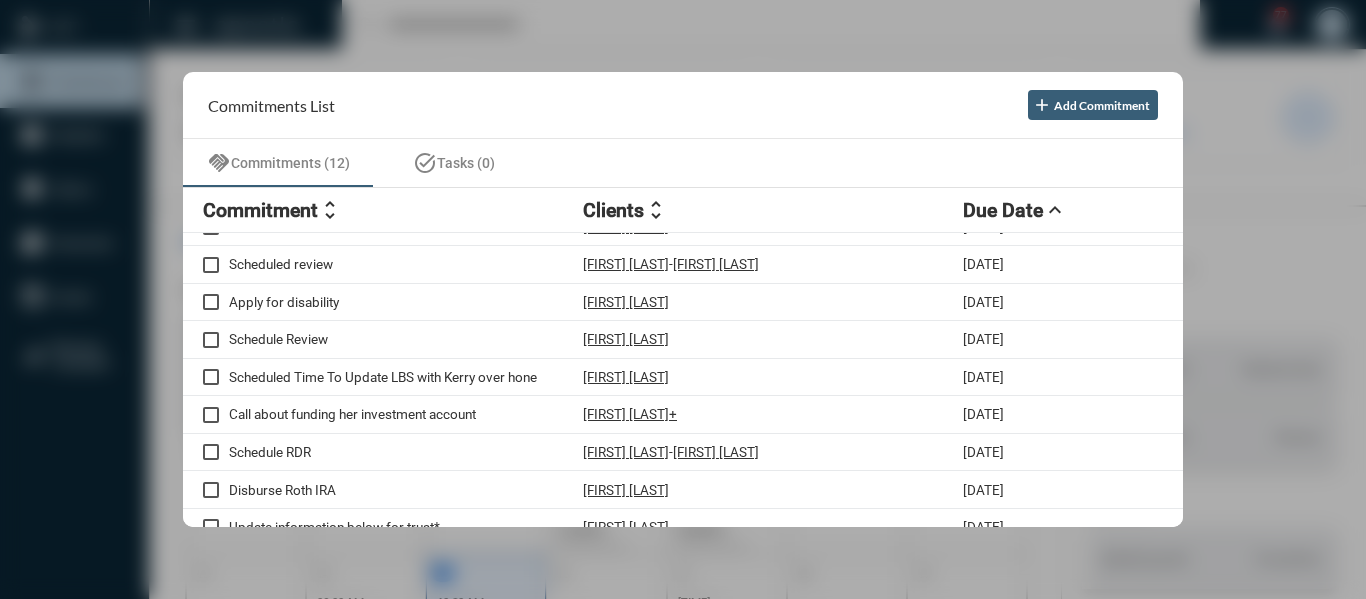 click at bounding box center (683, 299) 